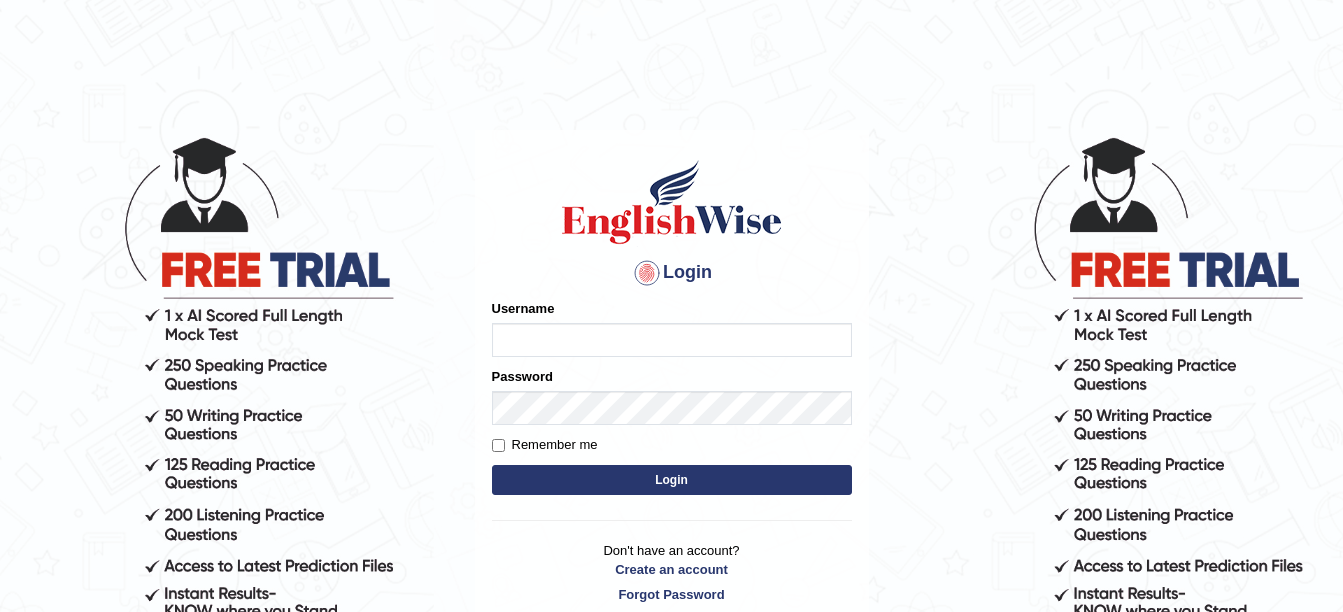 scroll, scrollTop: 0, scrollLeft: 0, axis: both 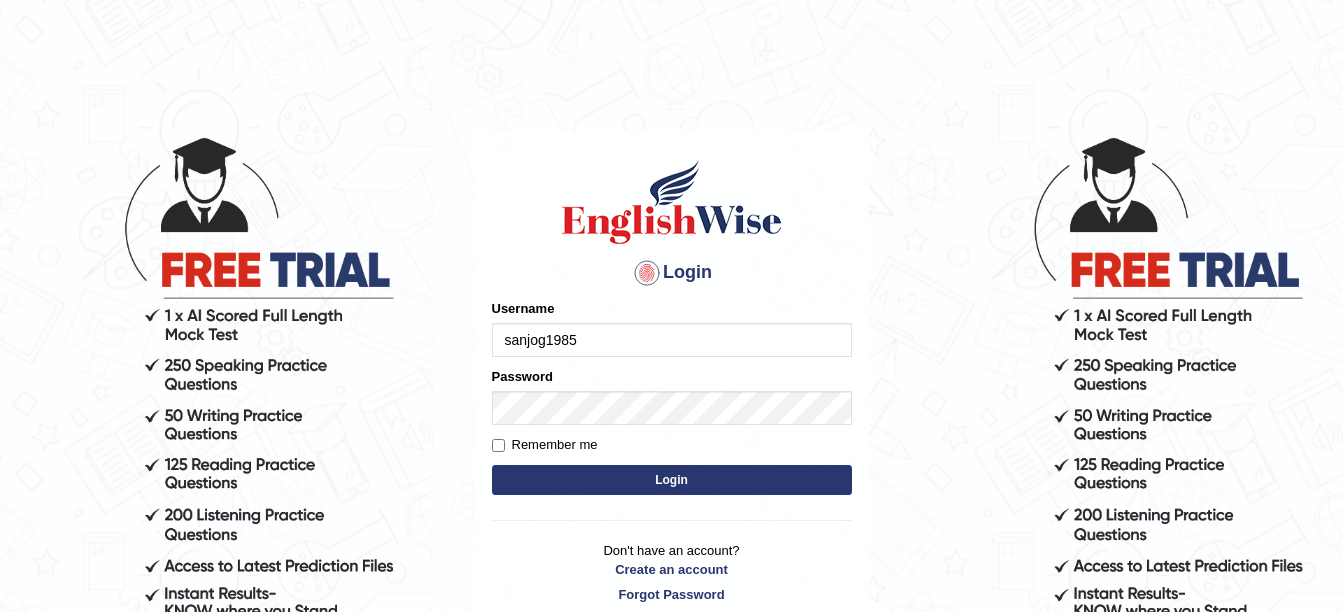 click on "Login" at bounding box center (672, 480) 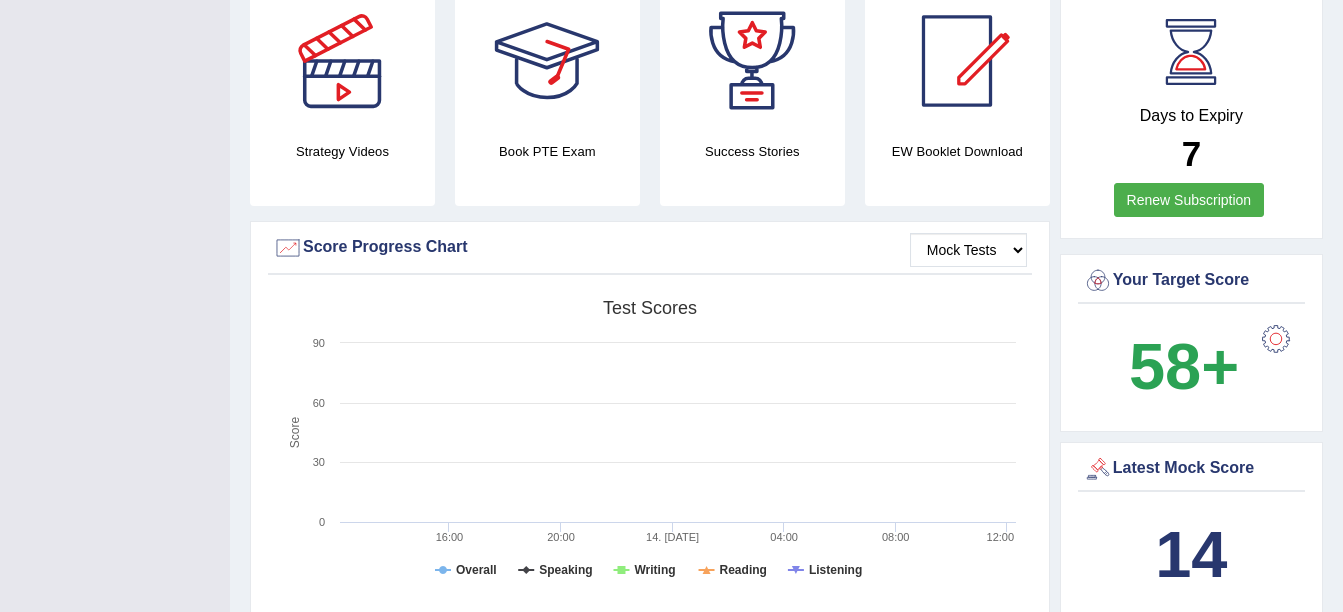scroll, scrollTop: 600, scrollLeft: 0, axis: vertical 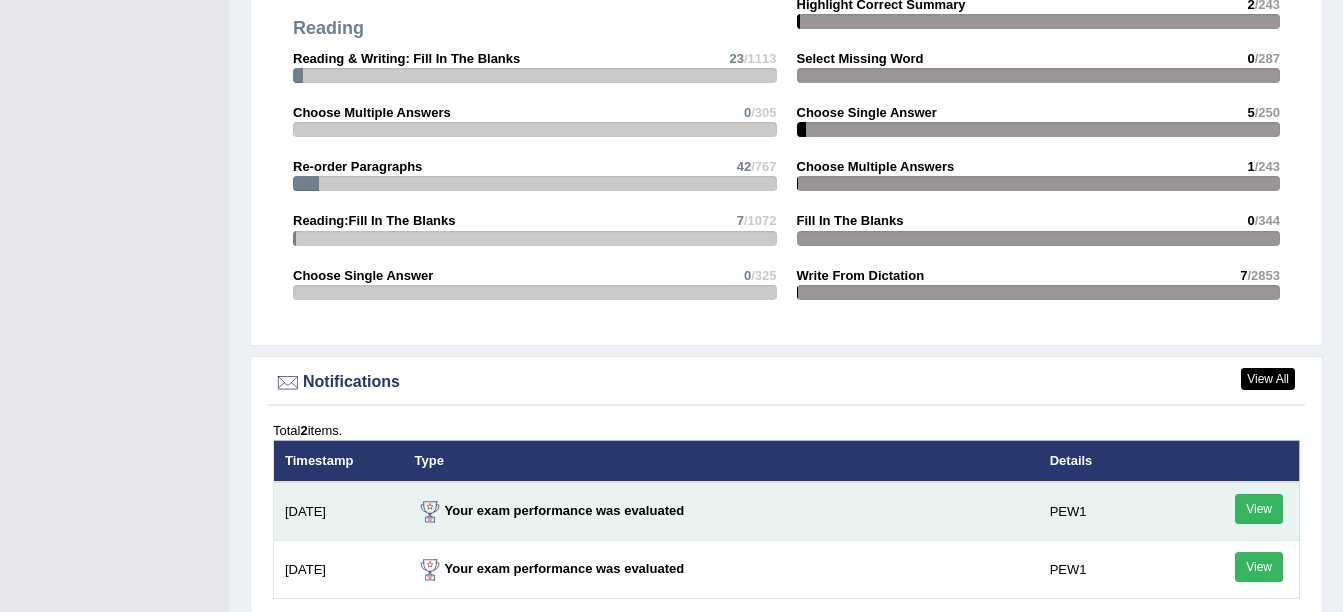 click on "View" at bounding box center (1259, 509) 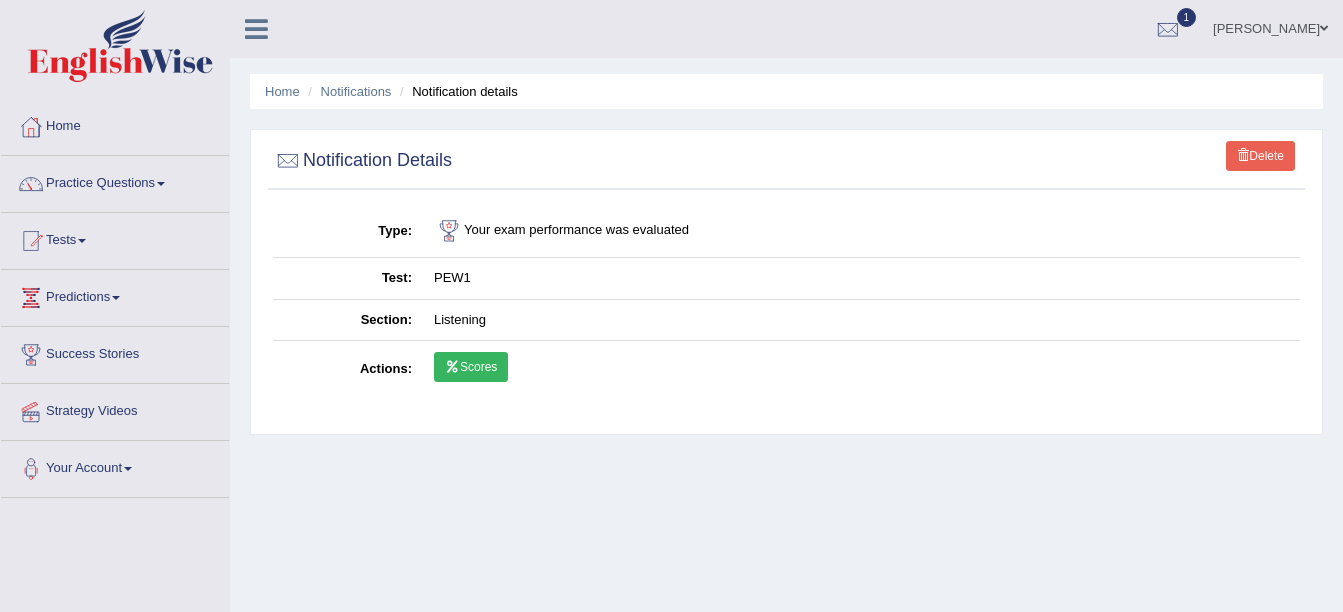 scroll, scrollTop: 0, scrollLeft: 0, axis: both 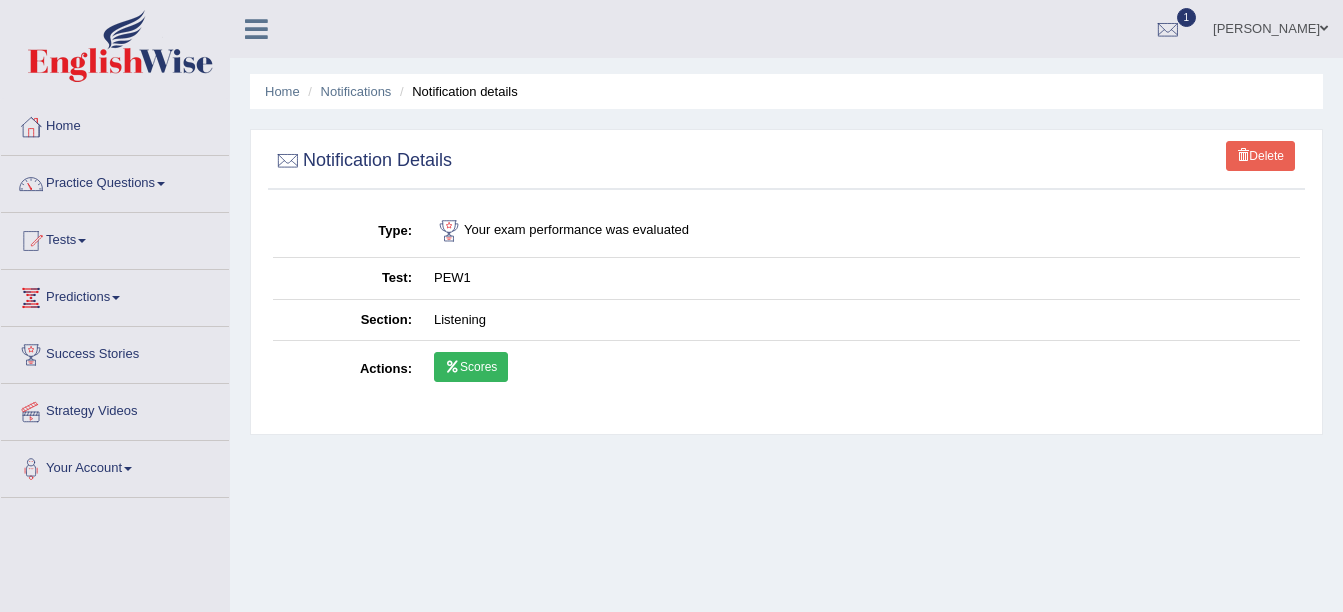 click on "Scores" at bounding box center [471, 367] 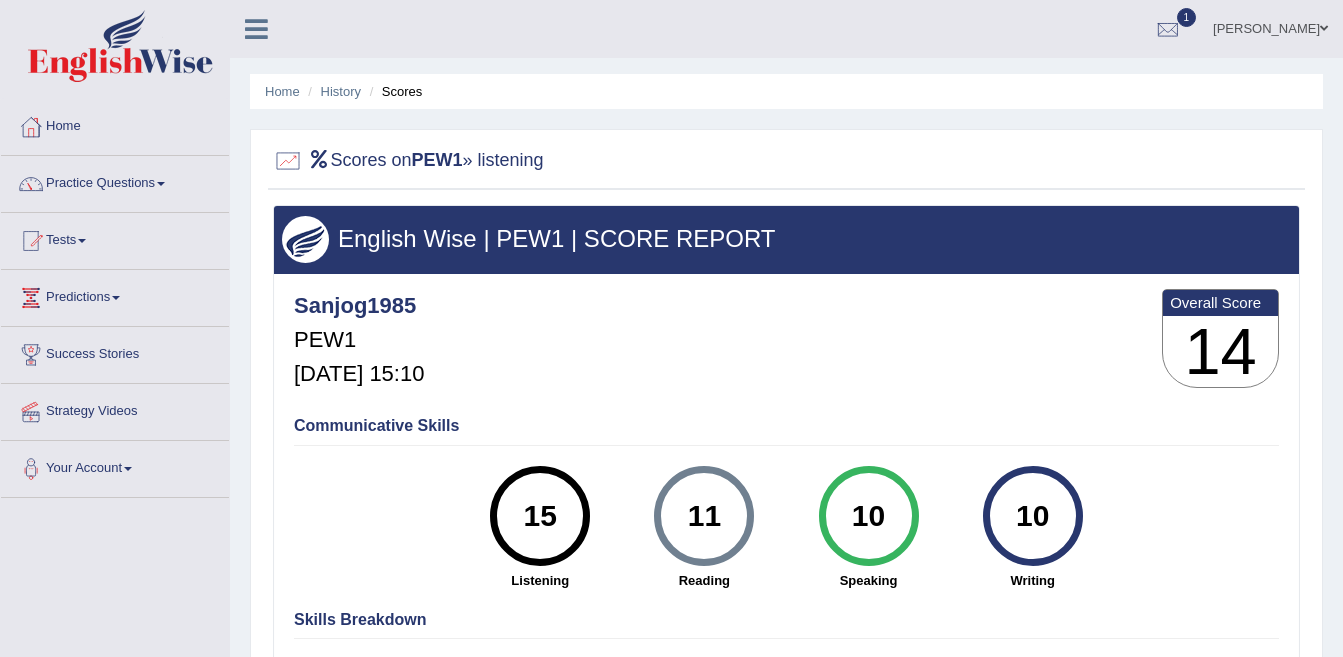 scroll, scrollTop: 0, scrollLeft: 0, axis: both 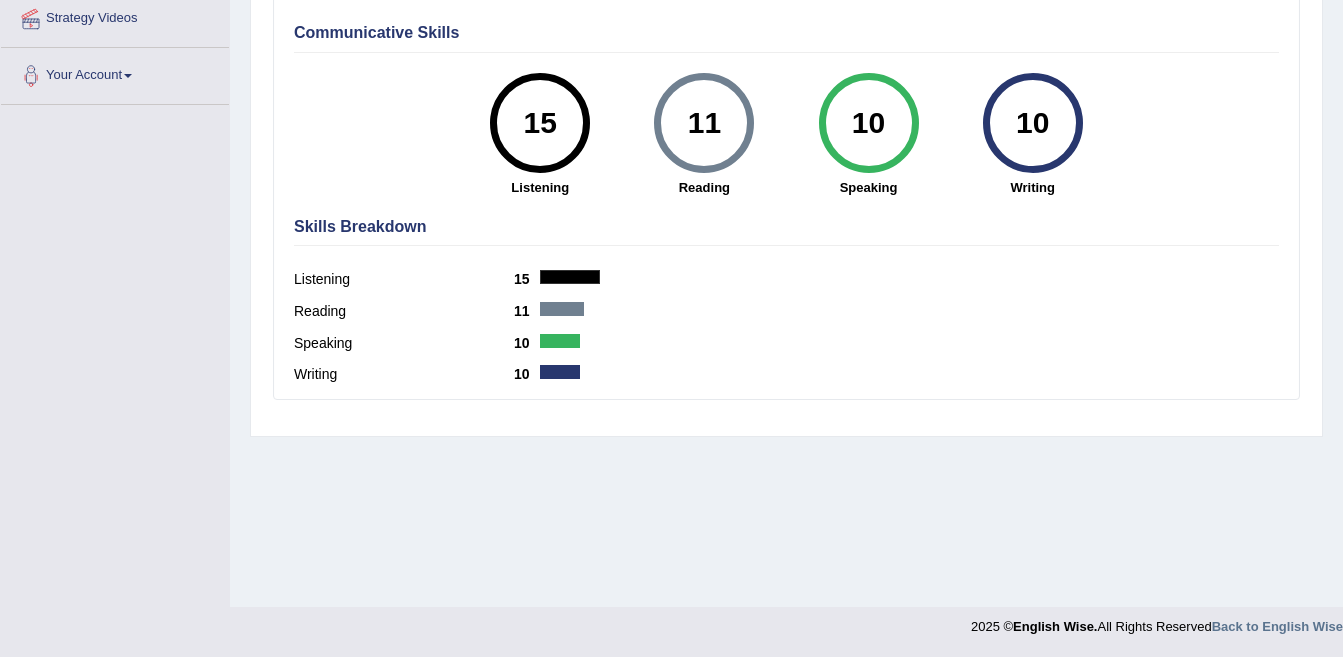 click on "11" at bounding box center [704, 123] 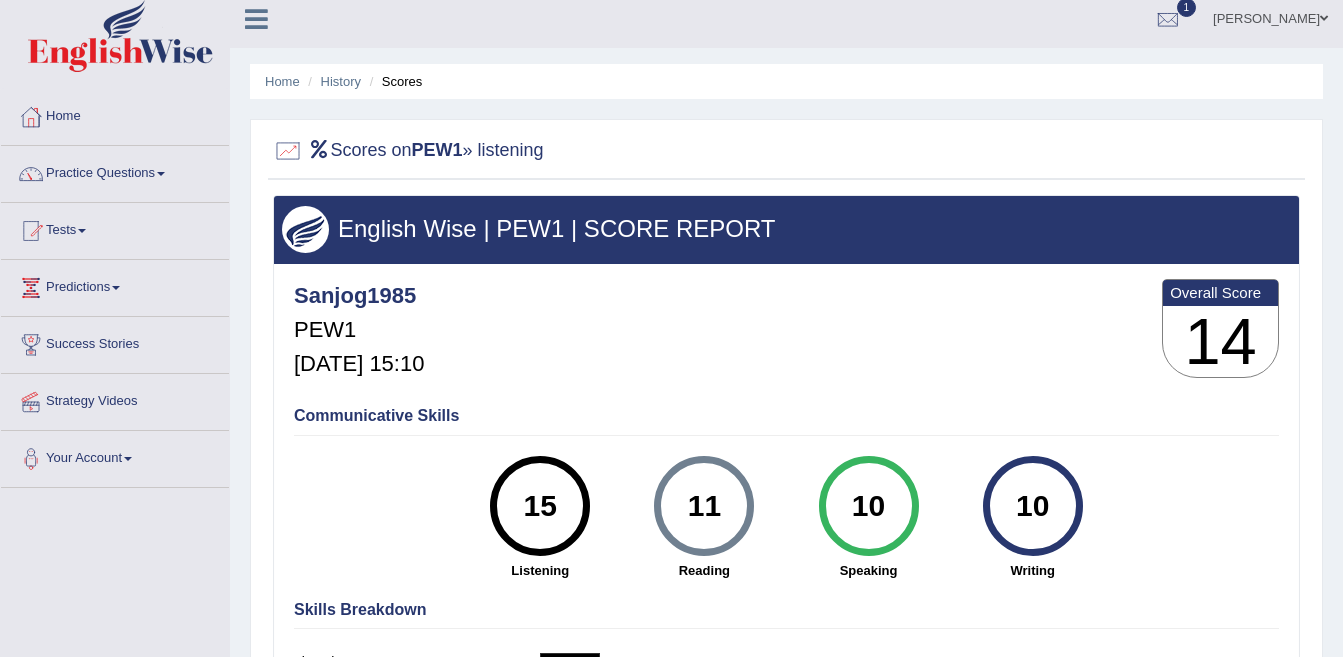scroll, scrollTop: 0, scrollLeft: 0, axis: both 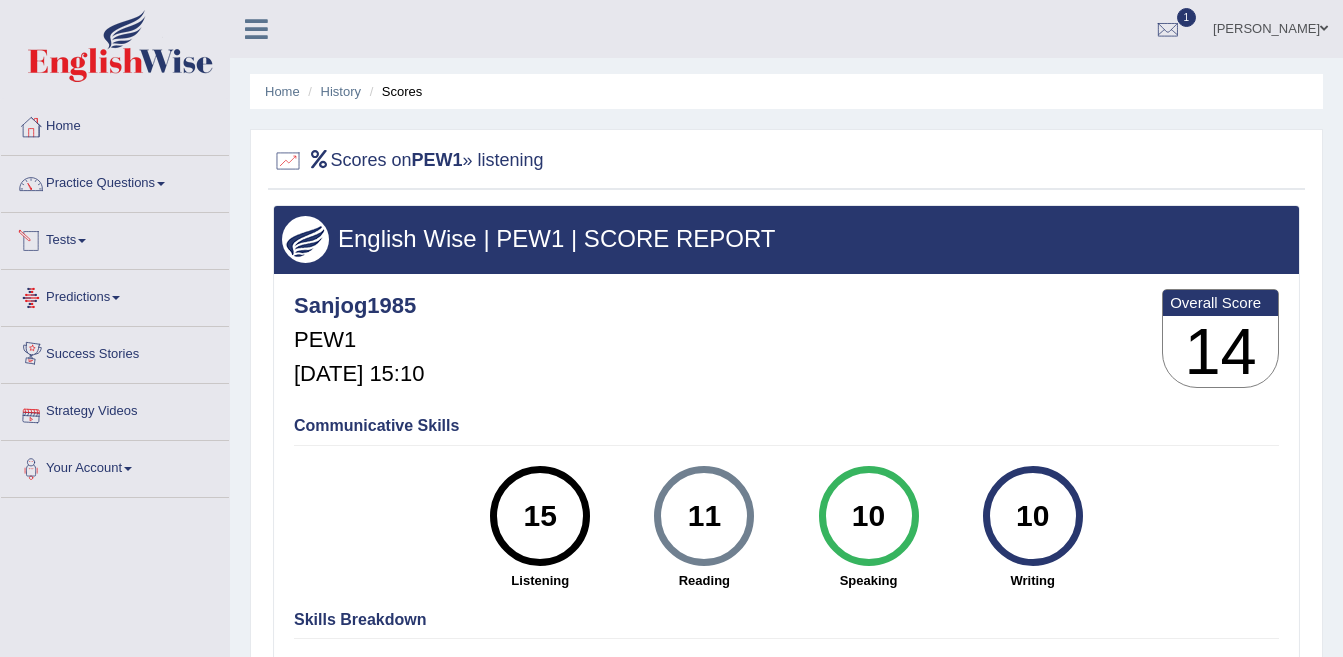 click on "Tests" at bounding box center [115, 238] 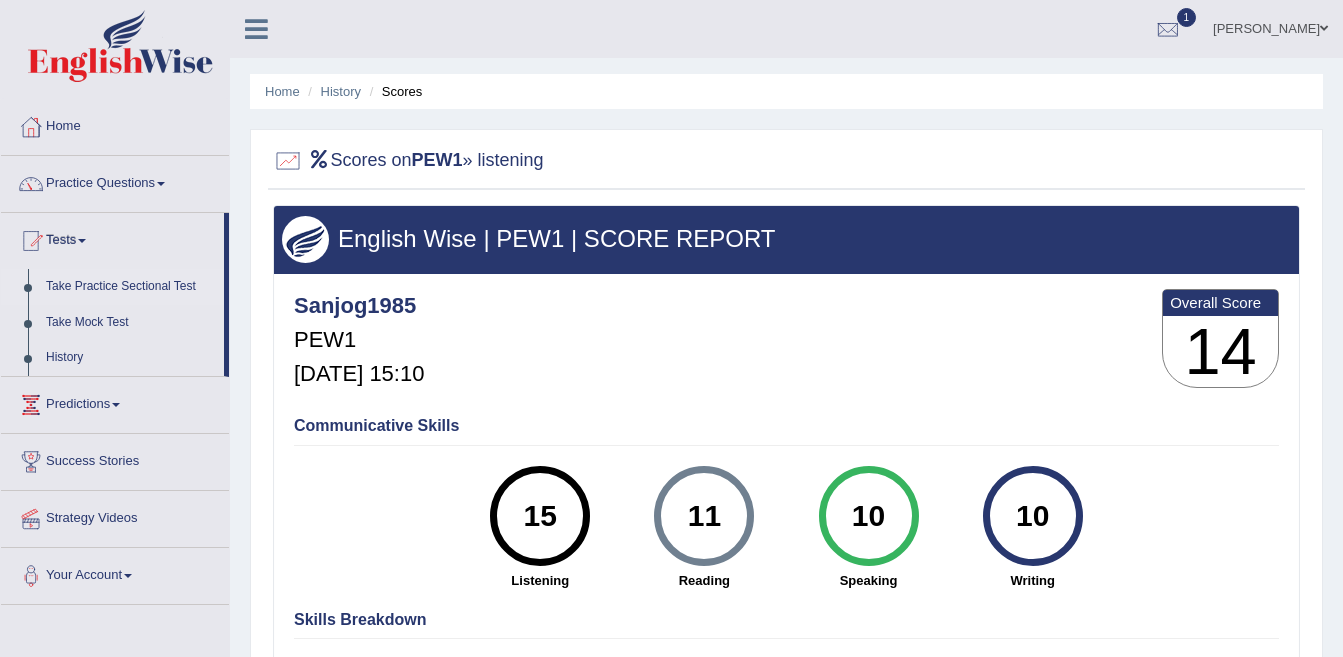 click on "Take Practice Sectional Test" at bounding box center [130, 287] 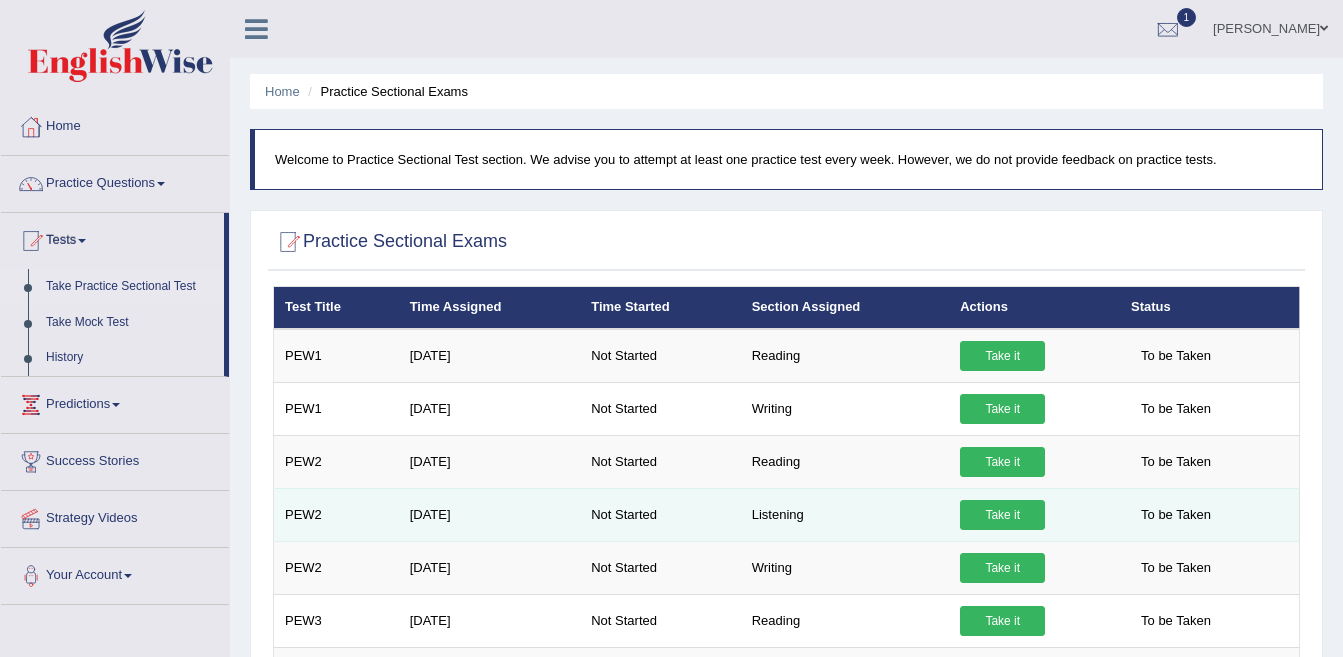 scroll, scrollTop: 0, scrollLeft: 0, axis: both 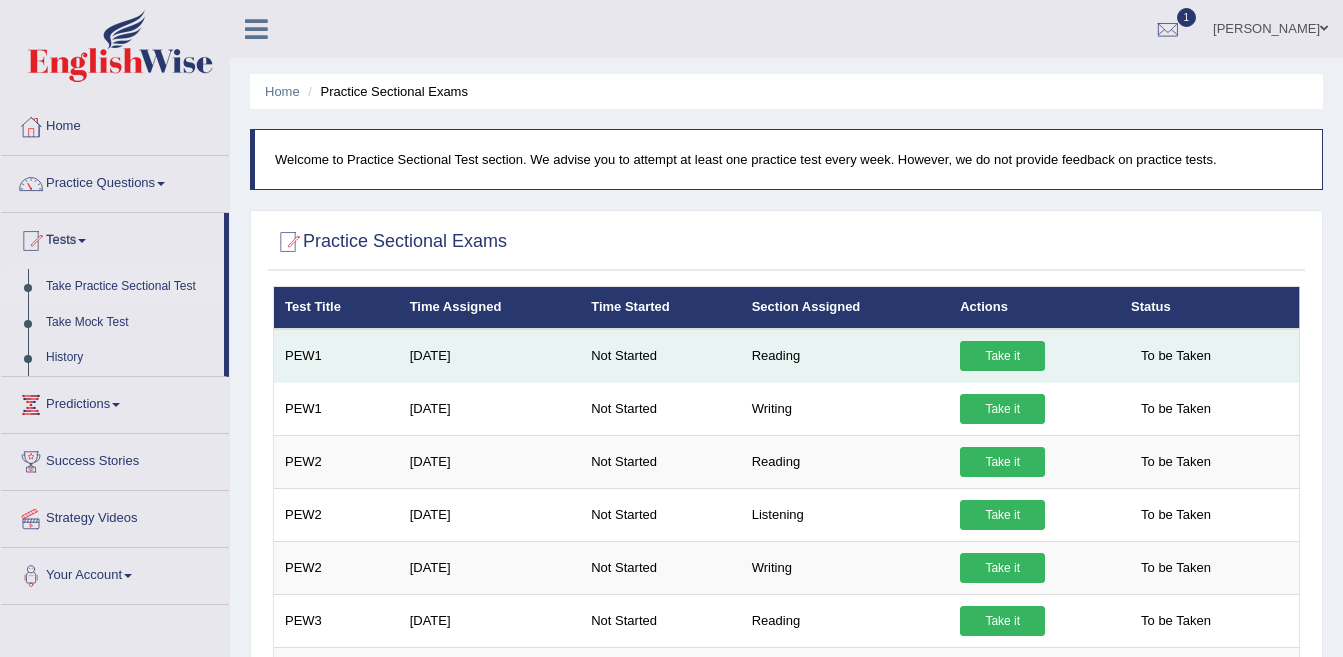 click on "Take it" at bounding box center [1002, 356] 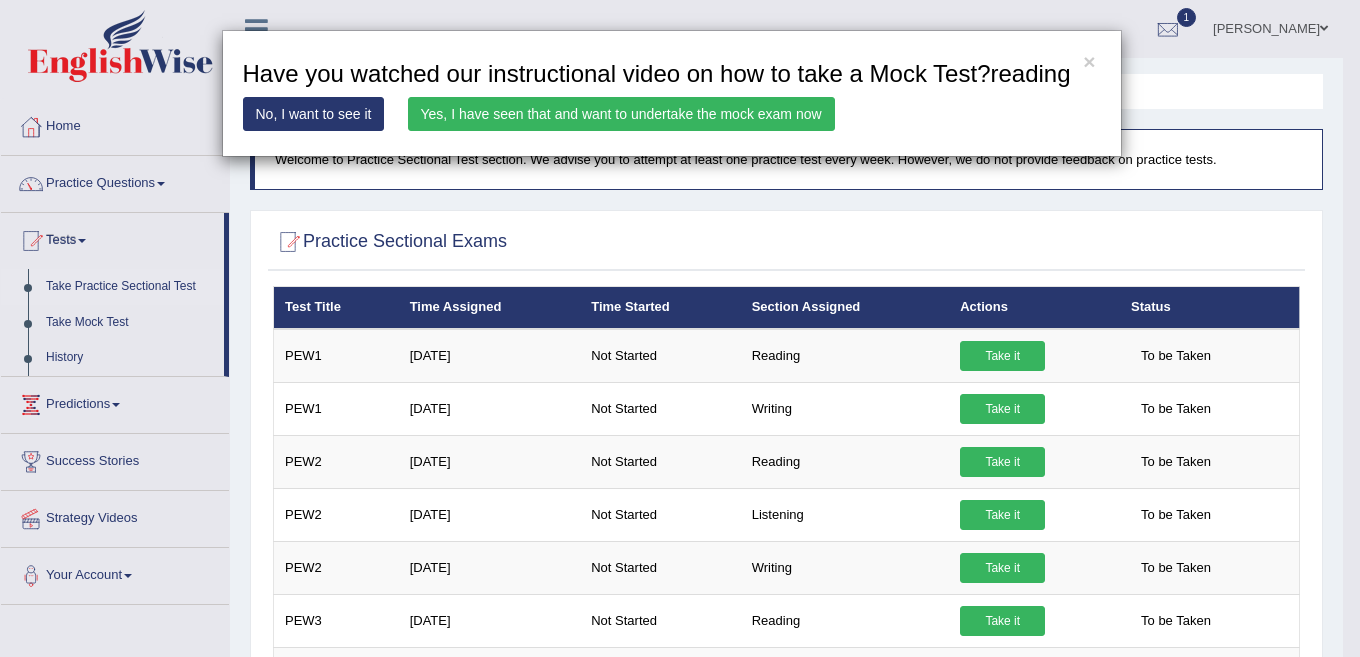 click on "Yes, I have seen that and want to undertake the mock exam now" at bounding box center [621, 114] 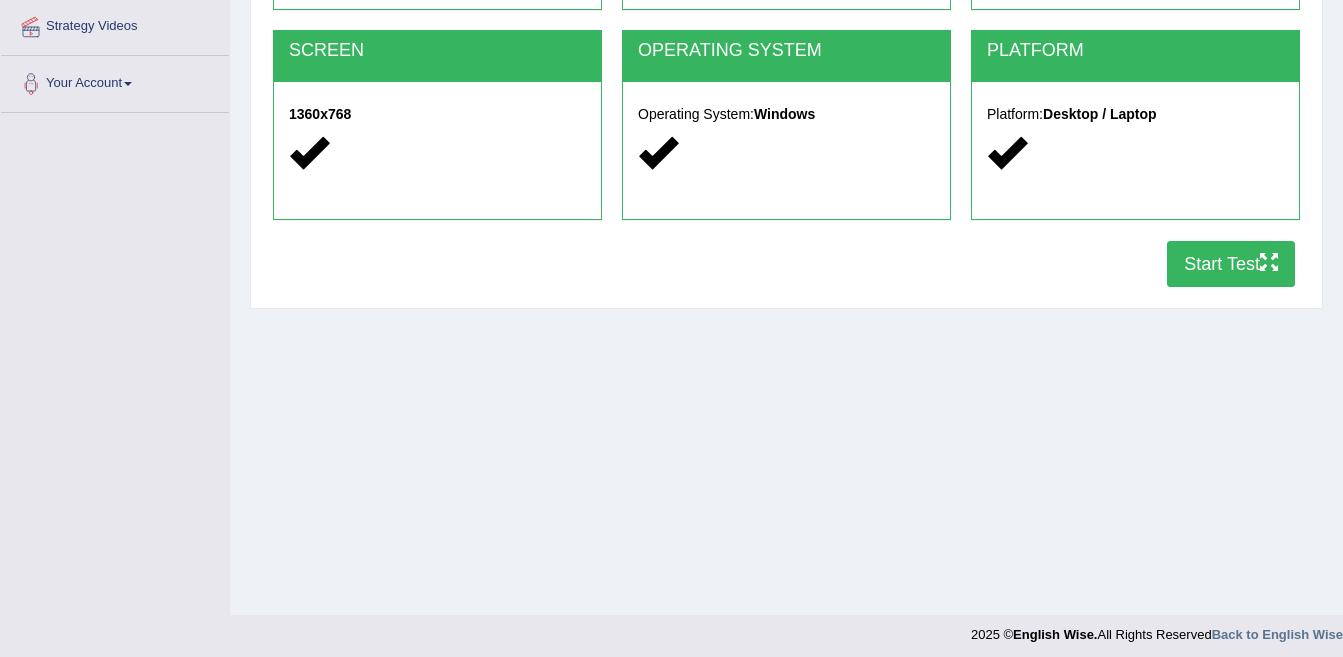 scroll, scrollTop: 0, scrollLeft: 0, axis: both 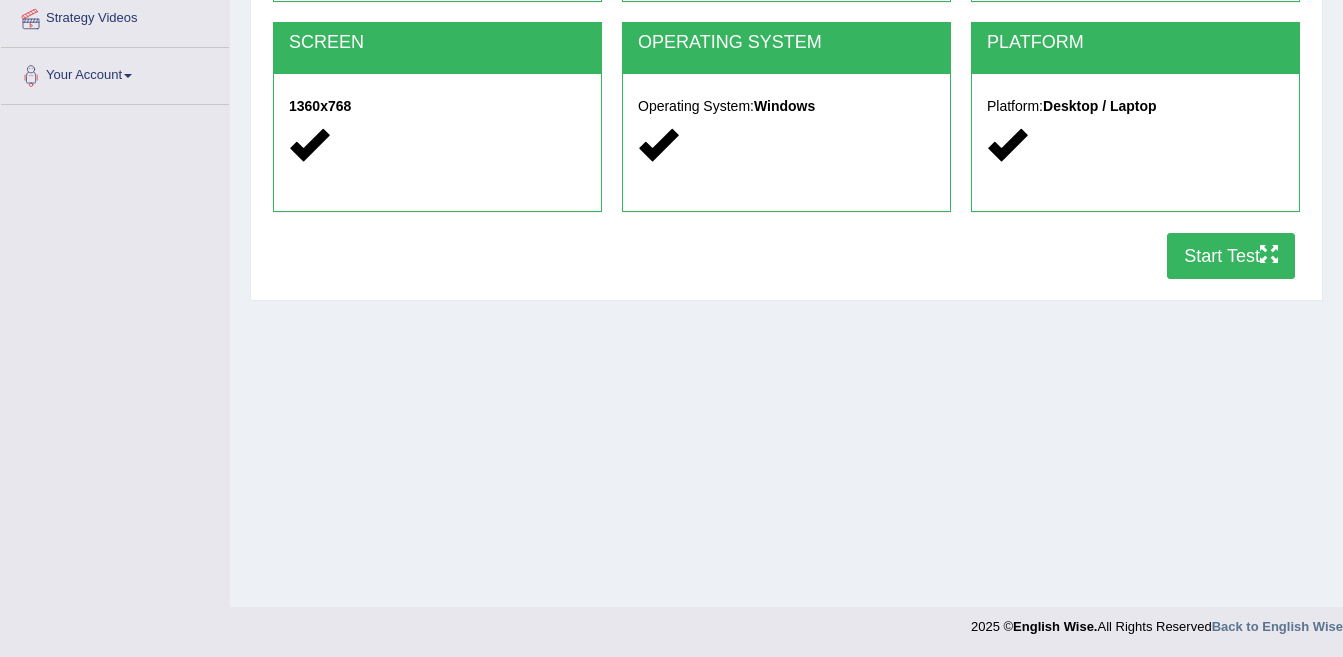 click on "Start Test" at bounding box center (1231, 256) 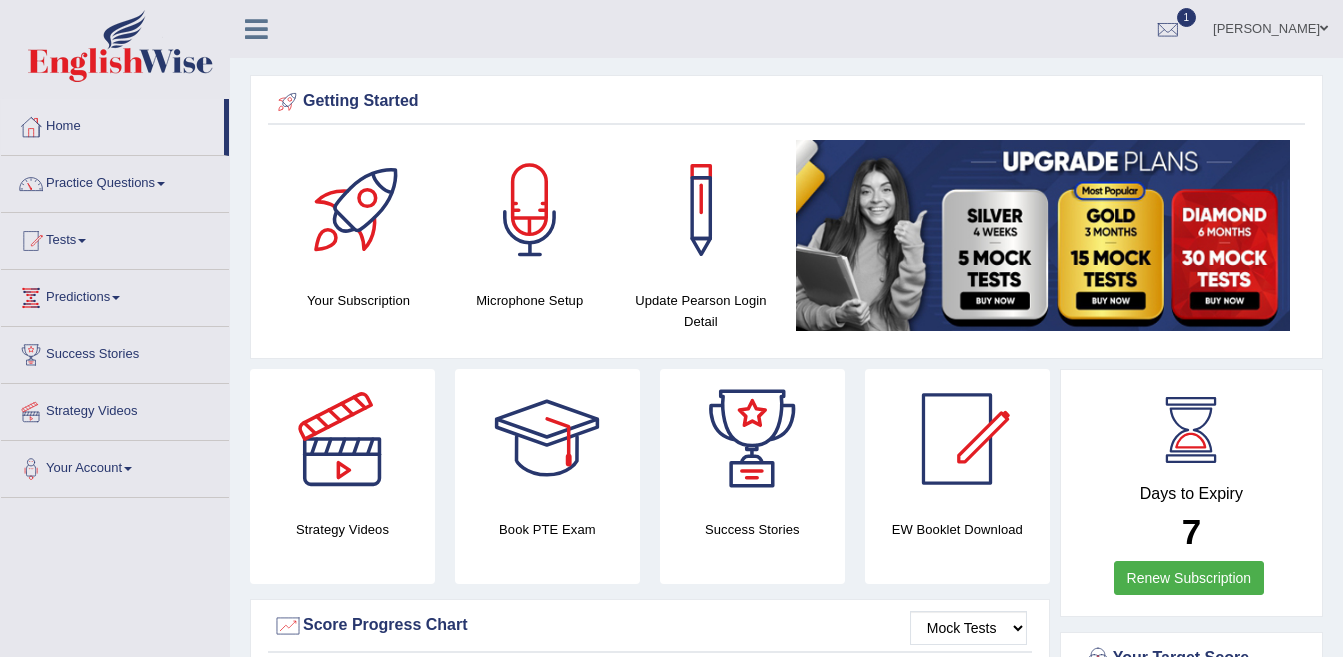 scroll, scrollTop: 469, scrollLeft: 0, axis: vertical 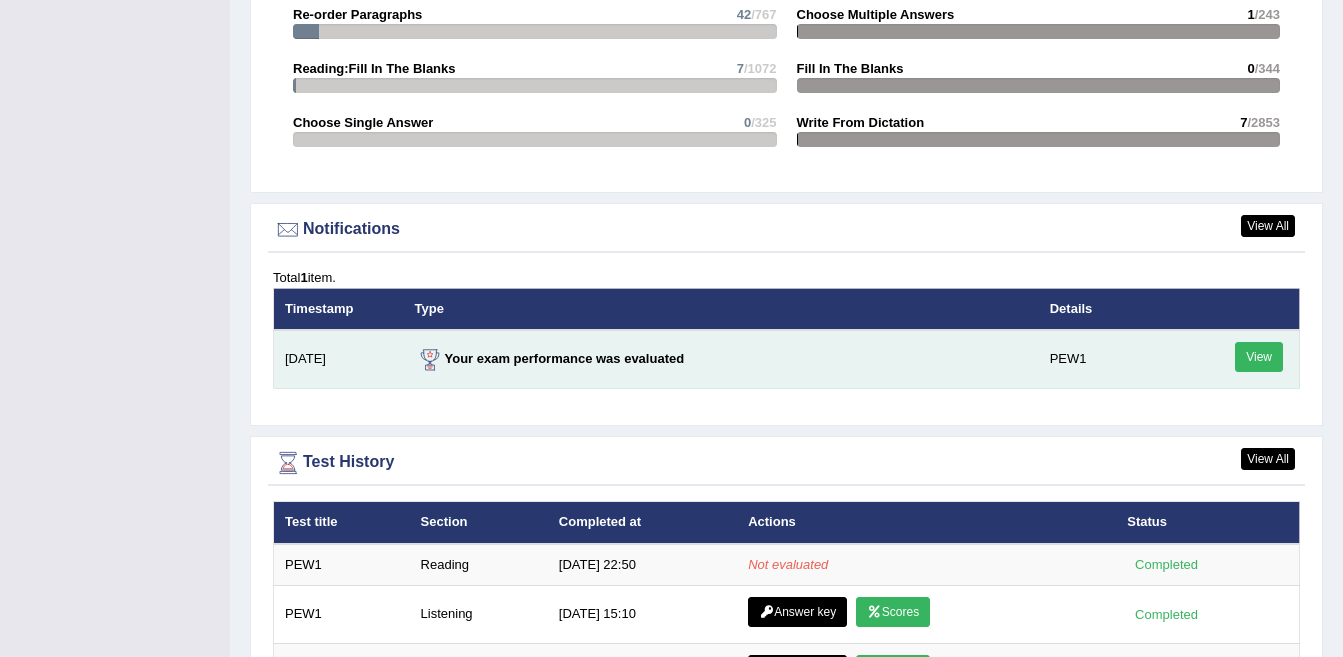 click on "View" at bounding box center [1259, 357] 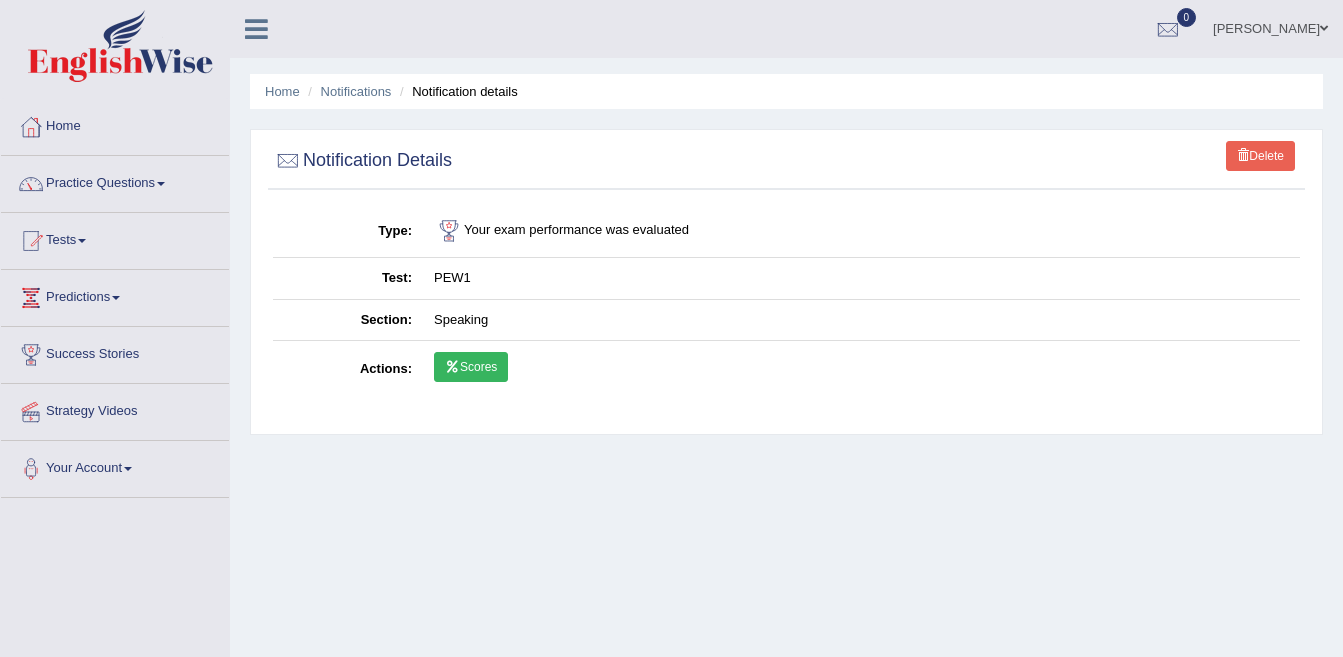 scroll, scrollTop: 0, scrollLeft: 0, axis: both 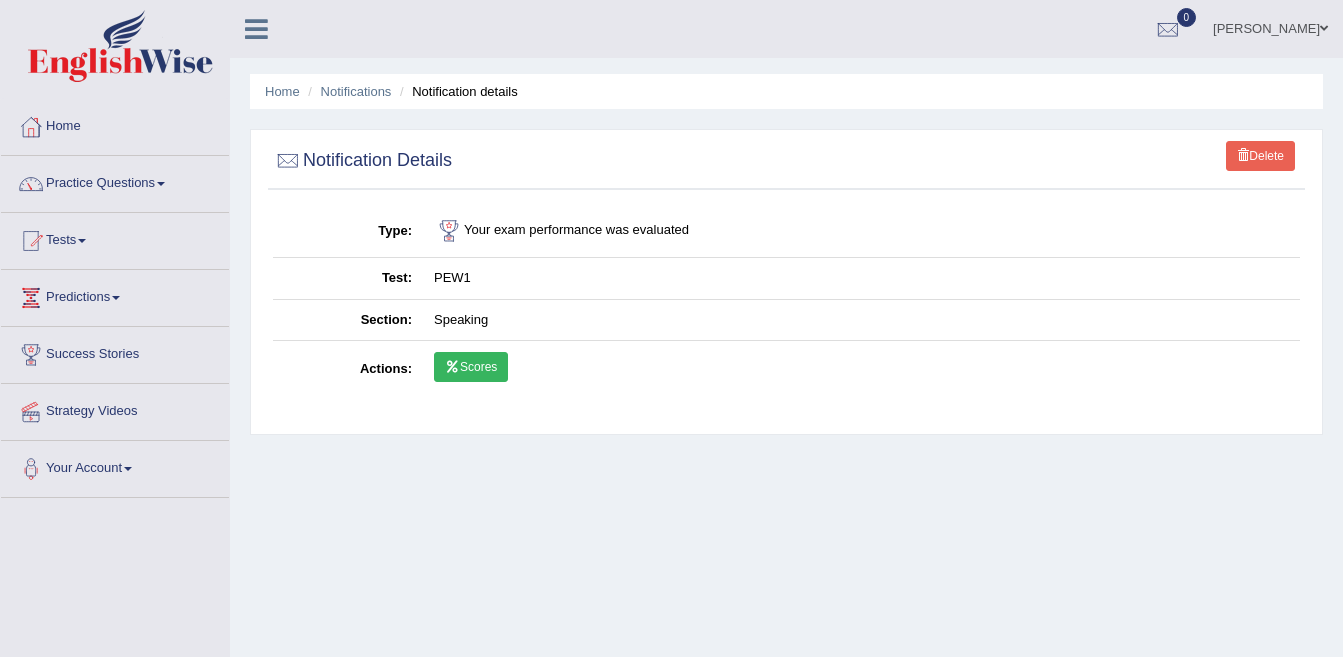 click on "Scores" at bounding box center [471, 367] 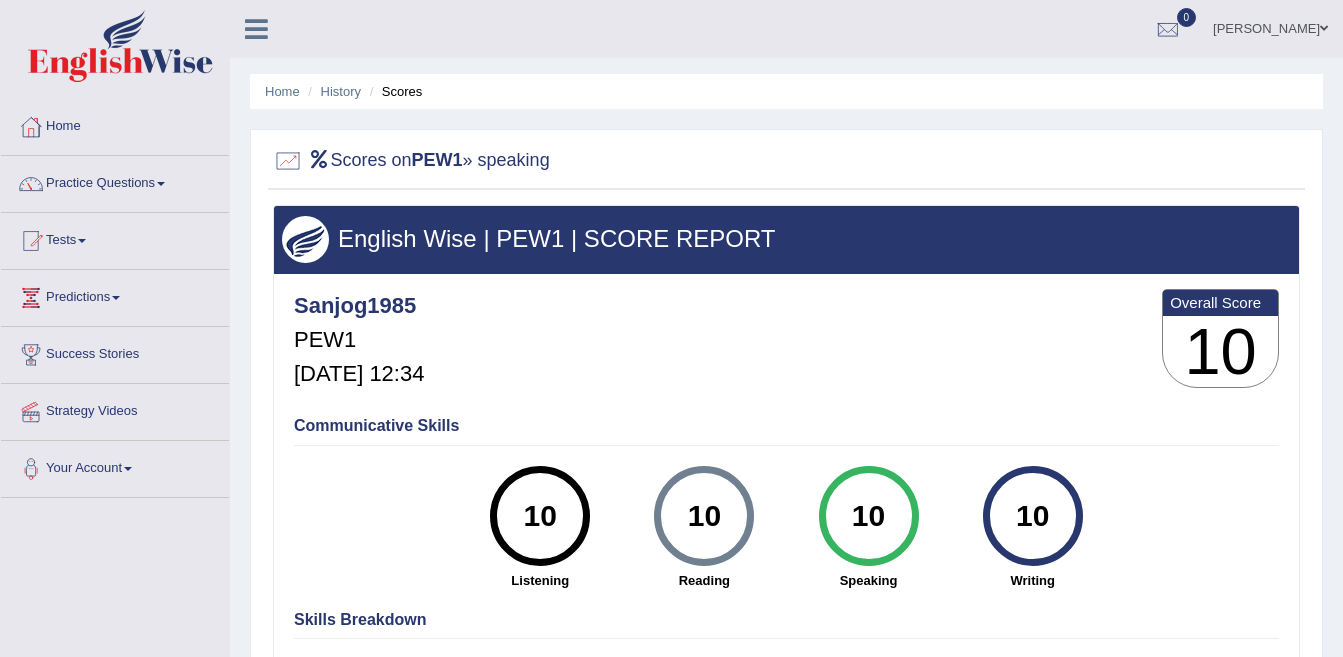 scroll, scrollTop: 0, scrollLeft: 0, axis: both 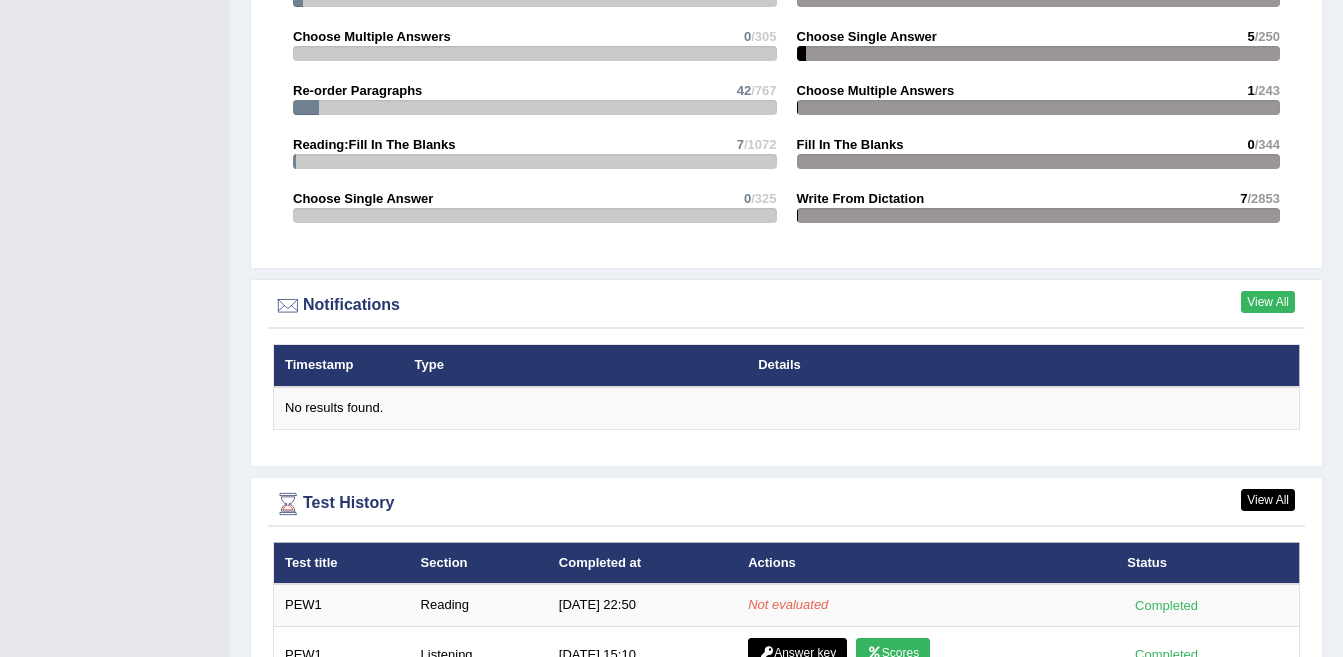 click on "View All" at bounding box center (1268, 302) 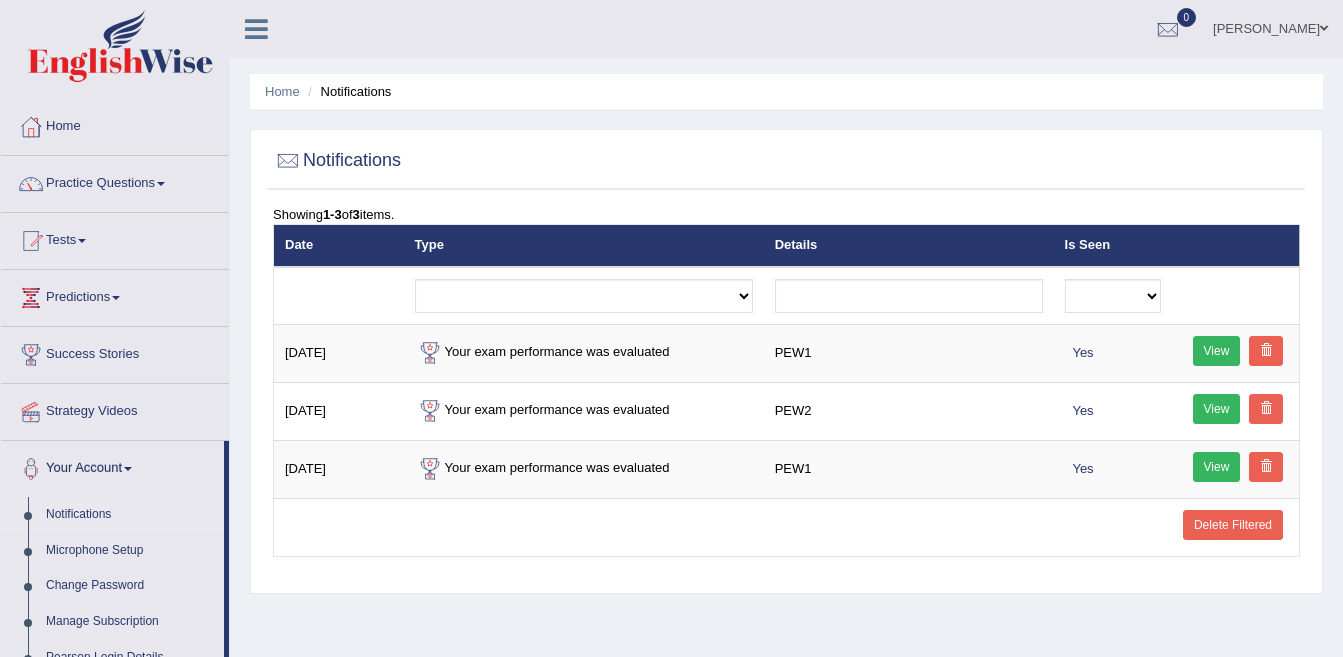 scroll, scrollTop: 0, scrollLeft: 0, axis: both 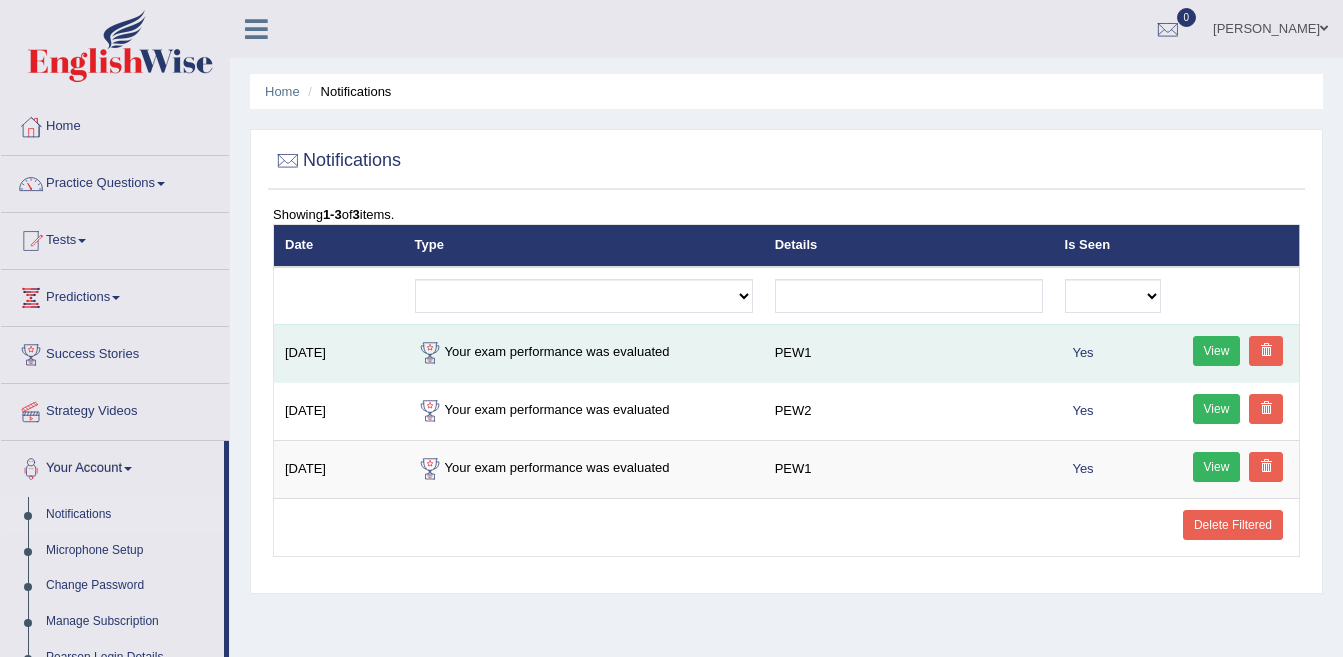 click on "View" at bounding box center [1217, 351] 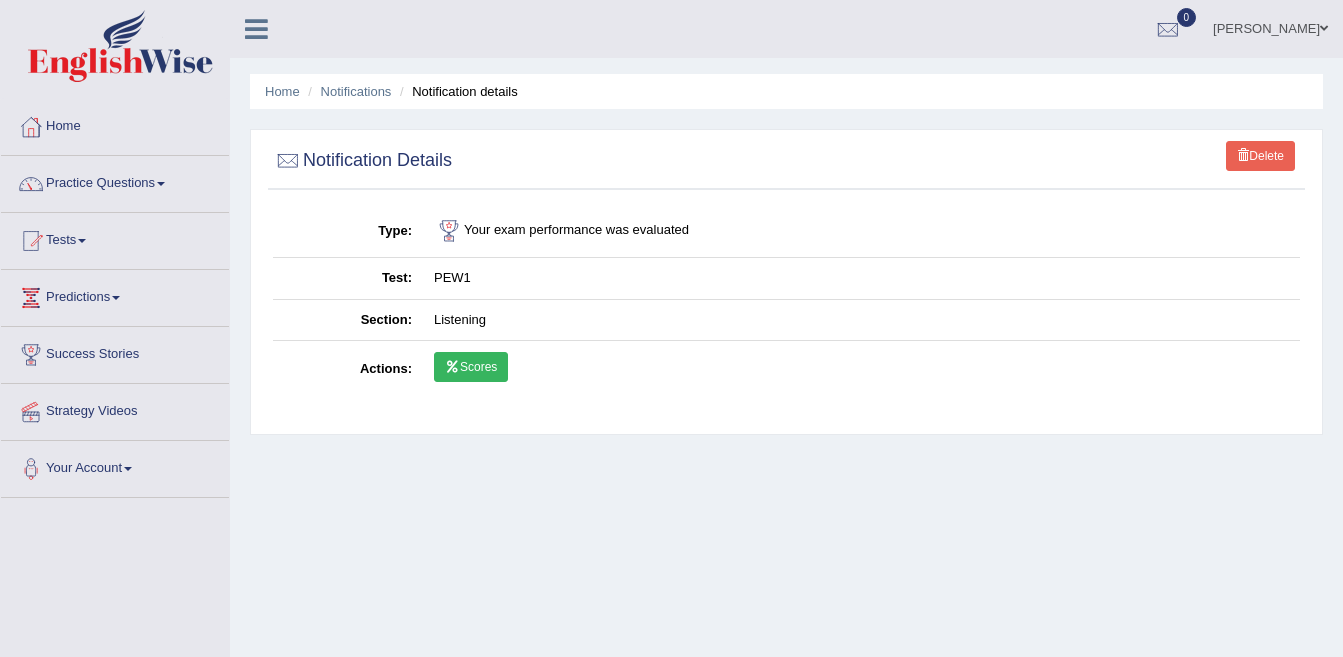 scroll, scrollTop: 0, scrollLeft: 0, axis: both 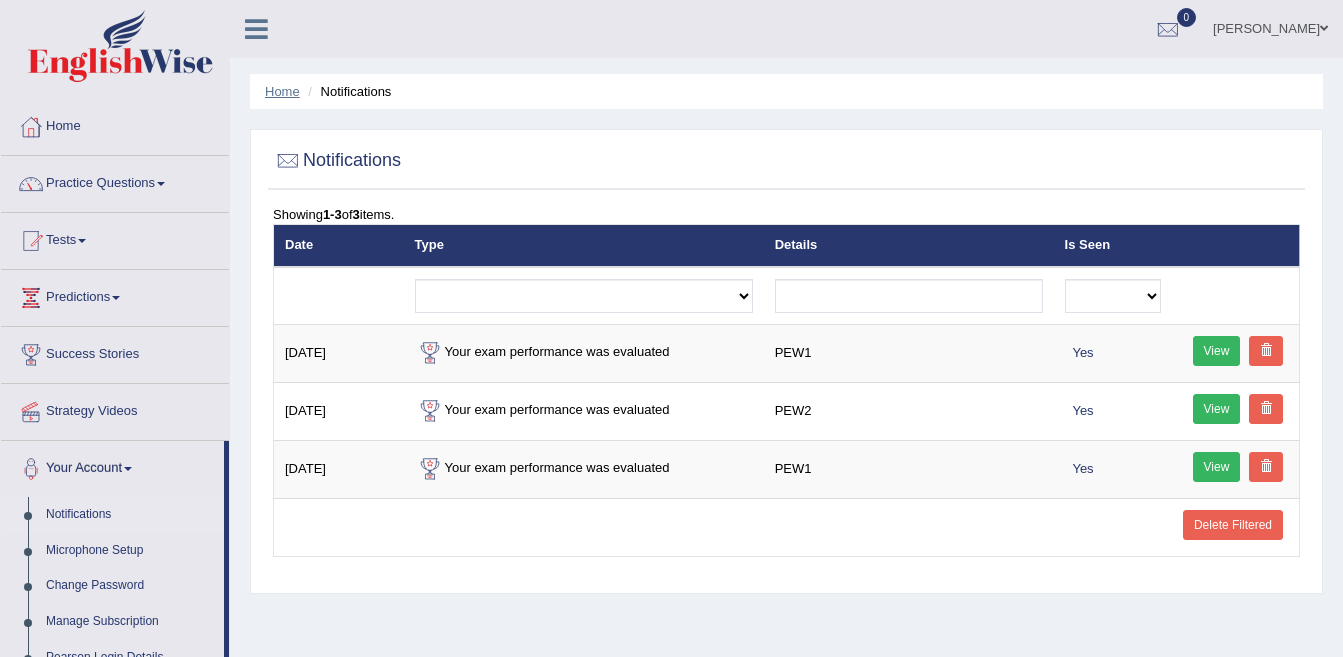click on "Home" at bounding box center [282, 91] 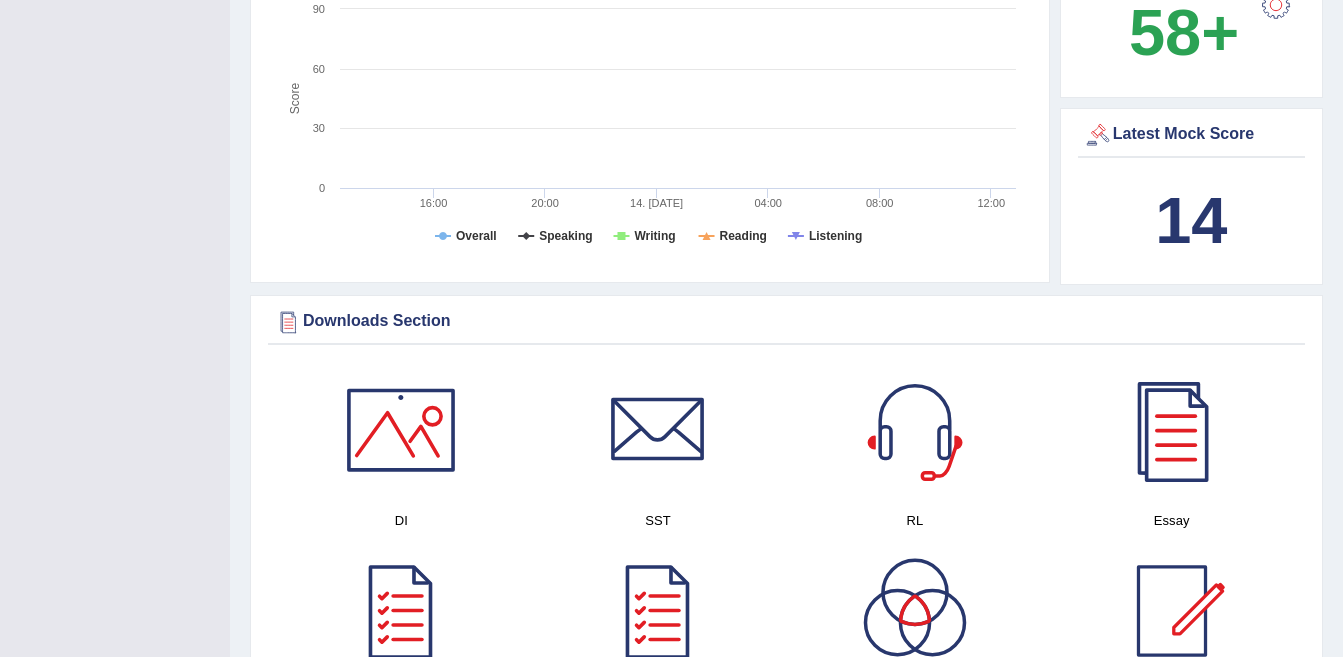 scroll, scrollTop: 780, scrollLeft: 0, axis: vertical 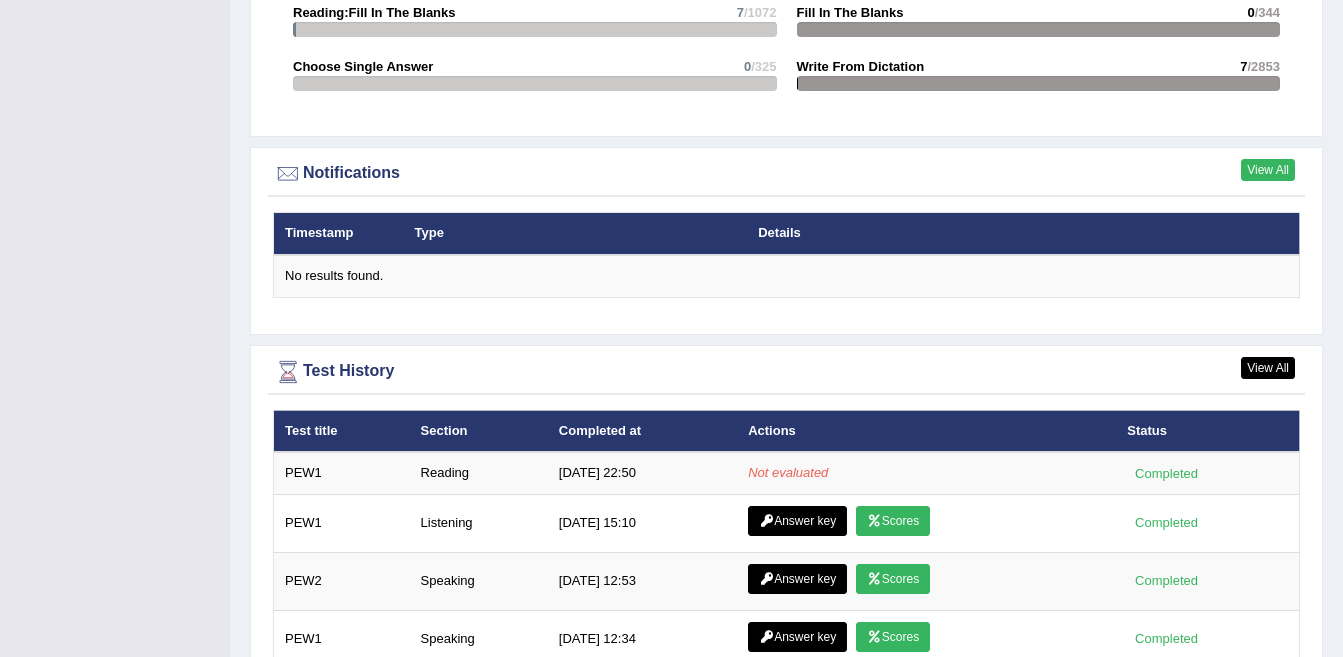 click on "View All" at bounding box center [1268, 170] 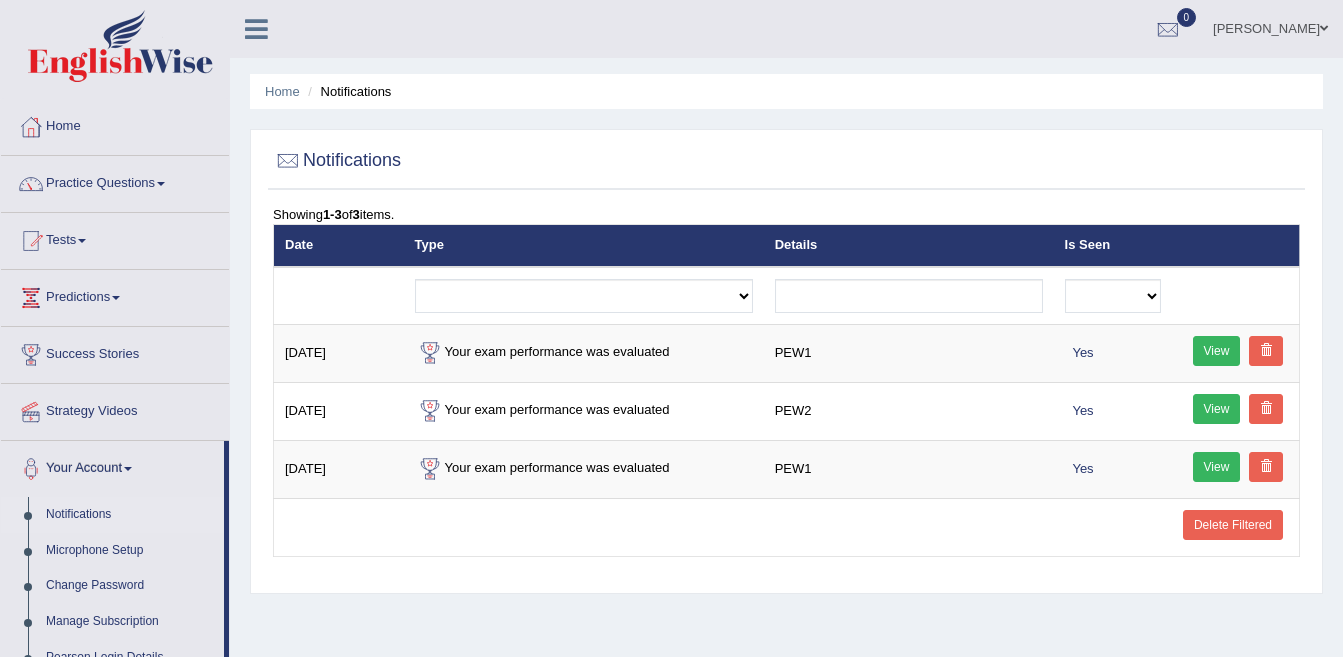 scroll, scrollTop: 0, scrollLeft: 0, axis: both 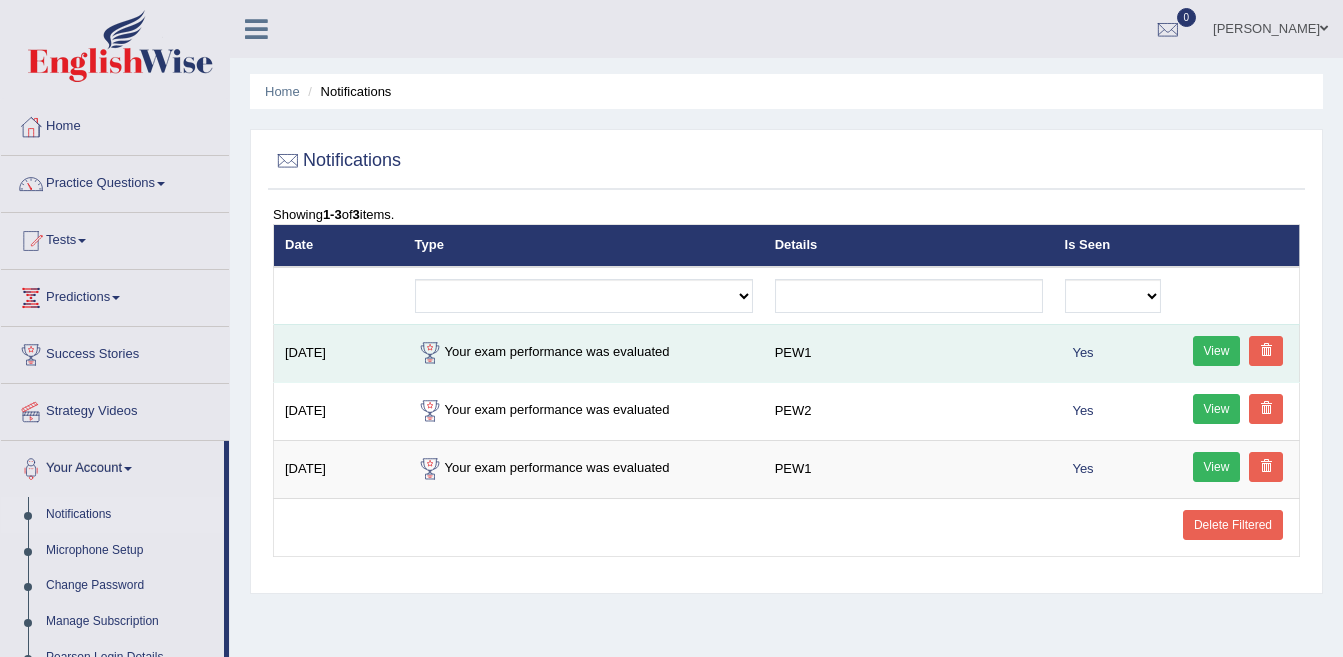 click on "View" at bounding box center [1217, 351] 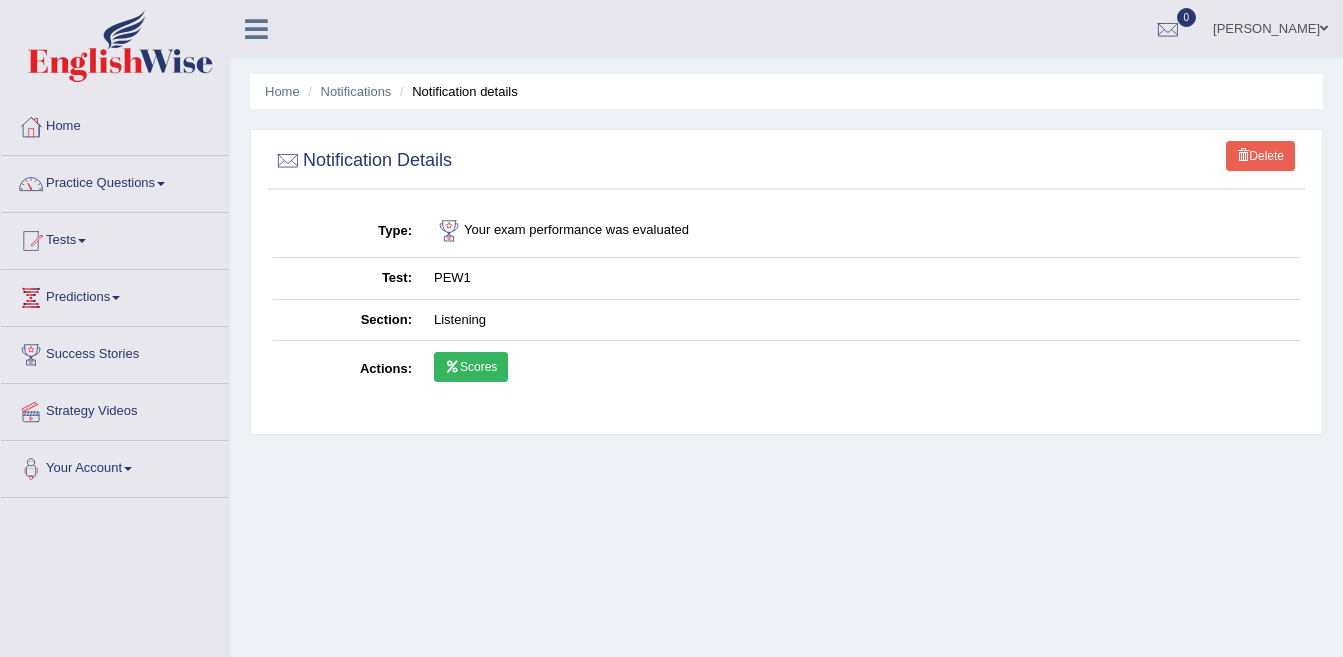 scroll, scrollTop: 0, scrollLeft: 0, axis: both 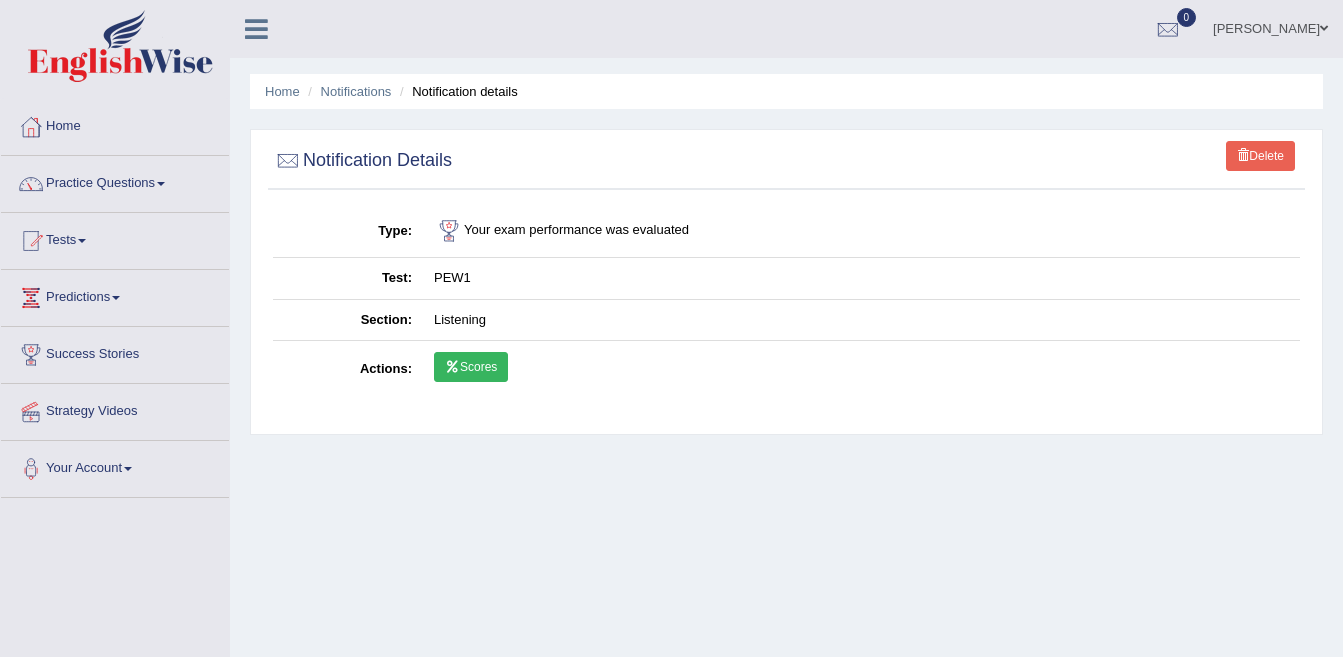 click on "Listening" at bounding box center (861, 320) 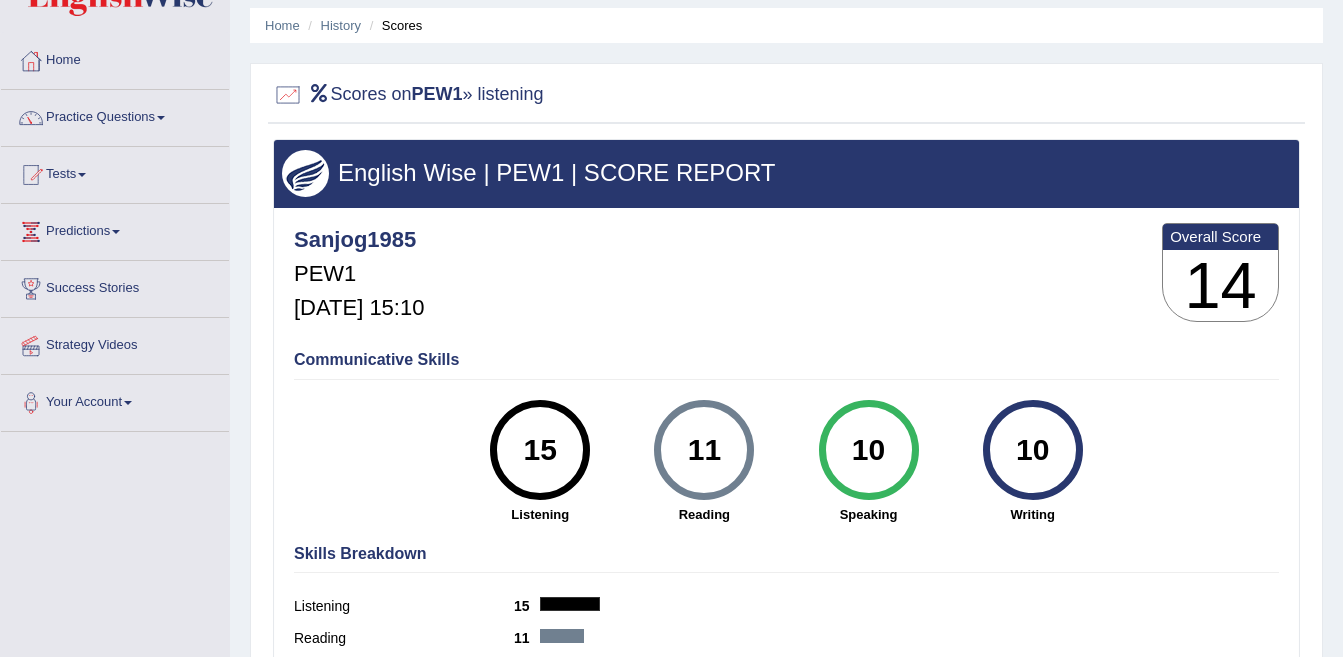 scroll, scrollTop: 0, scrollLeft: 0, axis: both 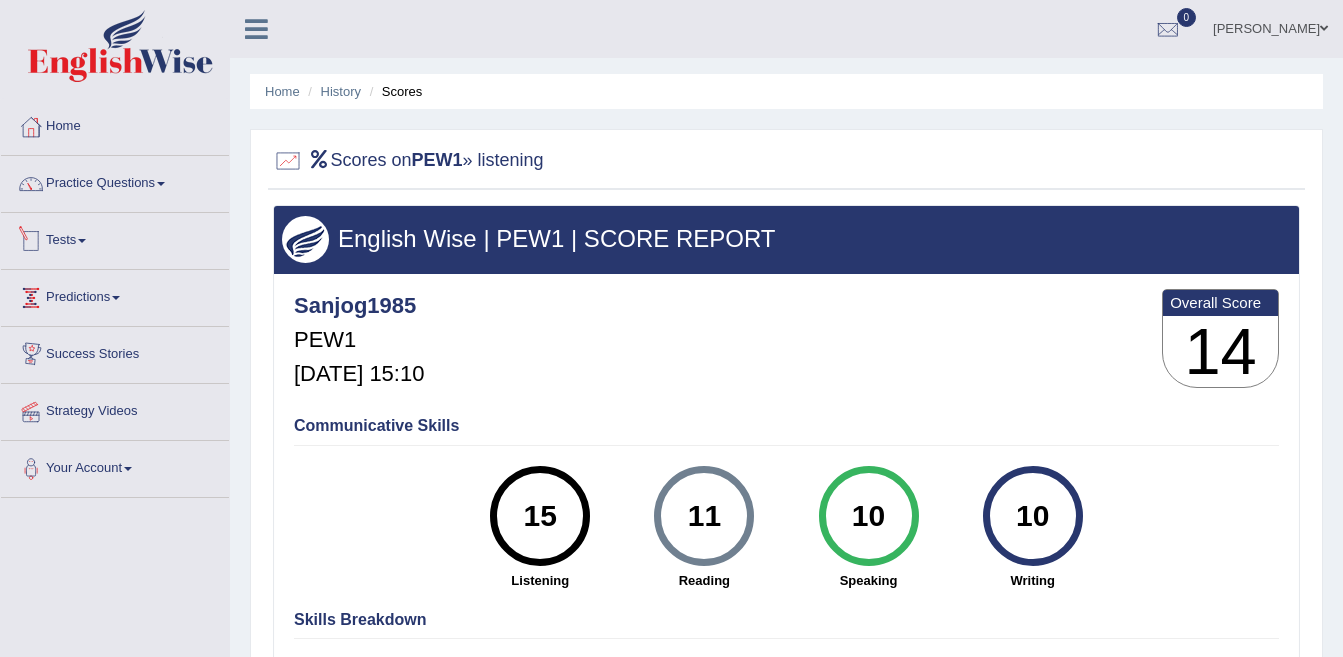 click on "Tests" at bounding box center (115, 238) 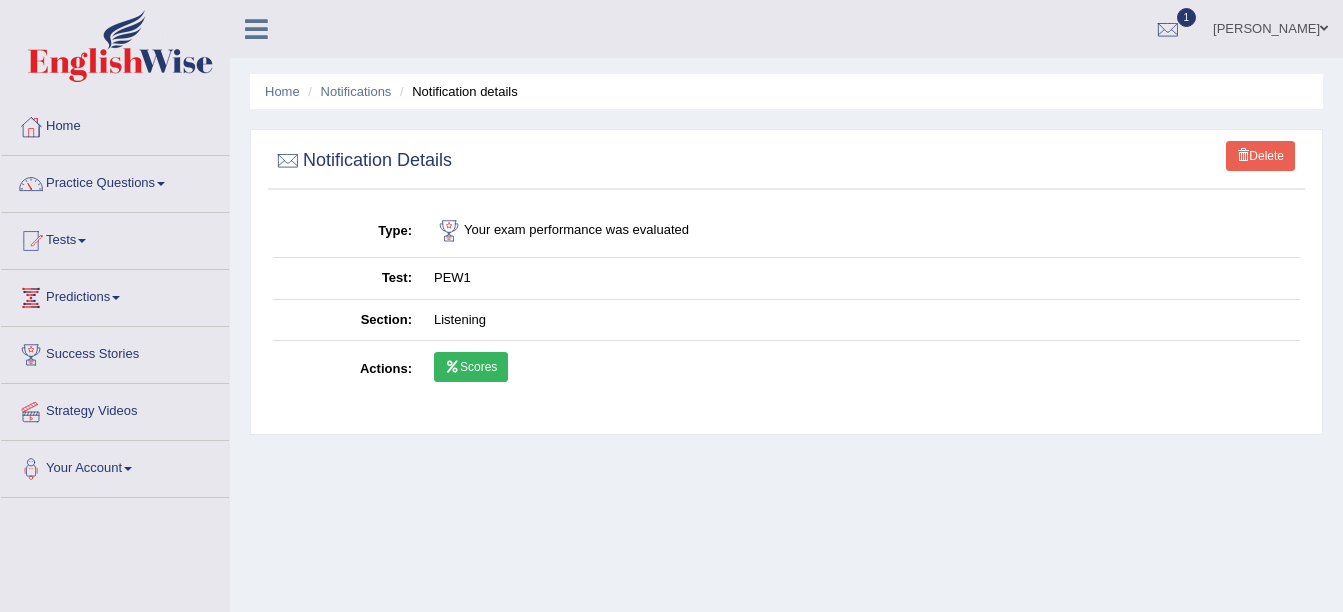 scroll, scrollTop: 0, scrollLeft: 0, axis: both 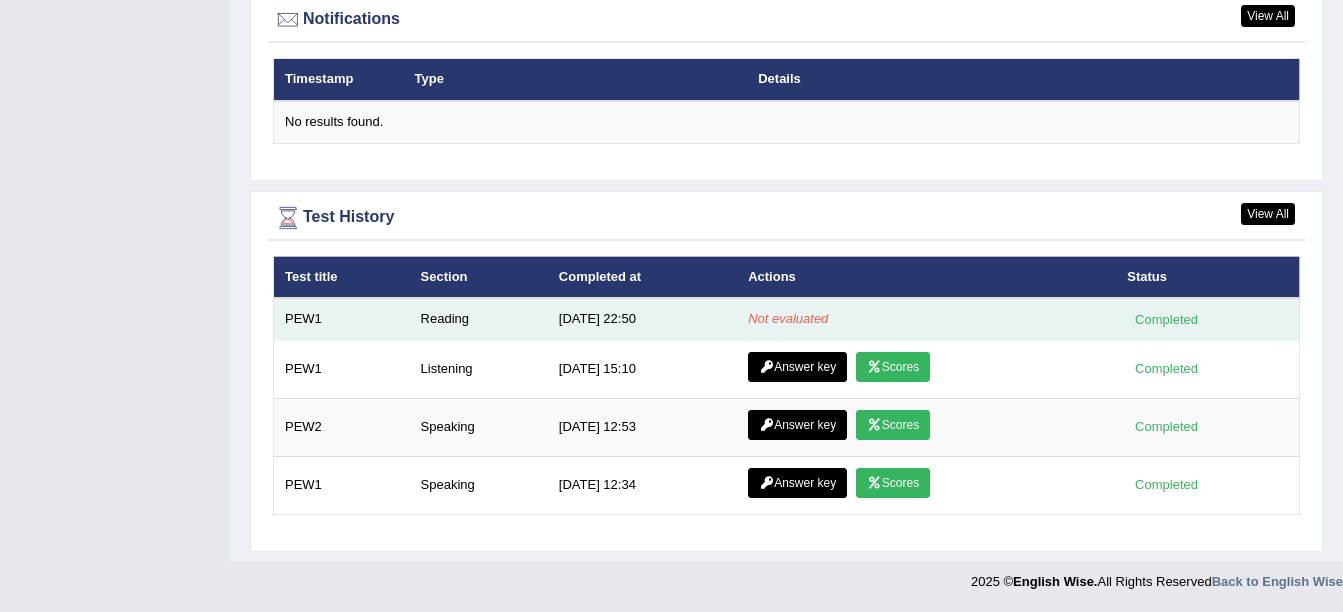 click on "Reading" at bounding box center [479, 319] 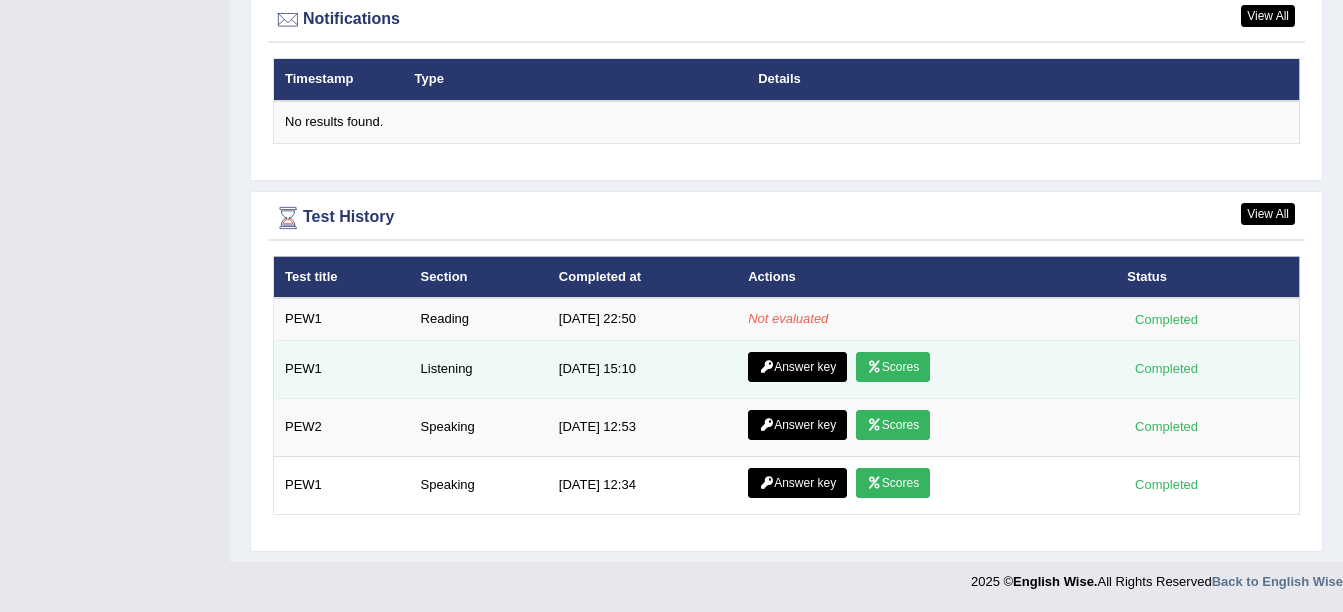 click on "Answer key" at bounding box center [797, 367] 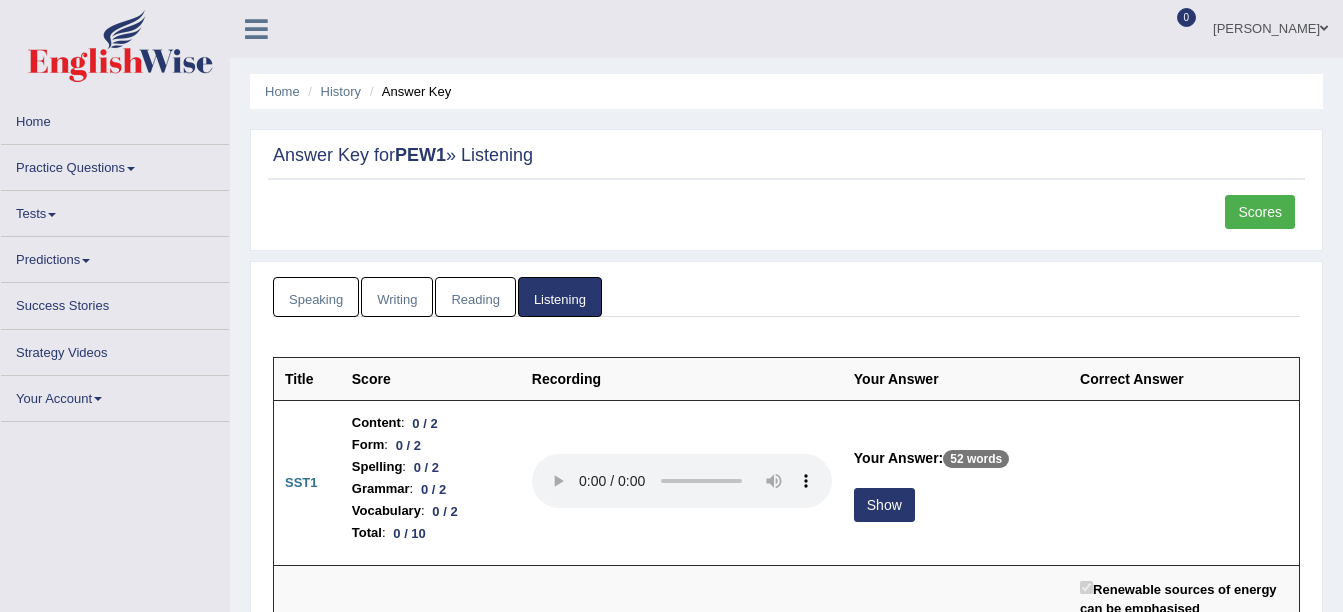 scroll, scrollTop: 0, scrollLeft: 0, axis: both 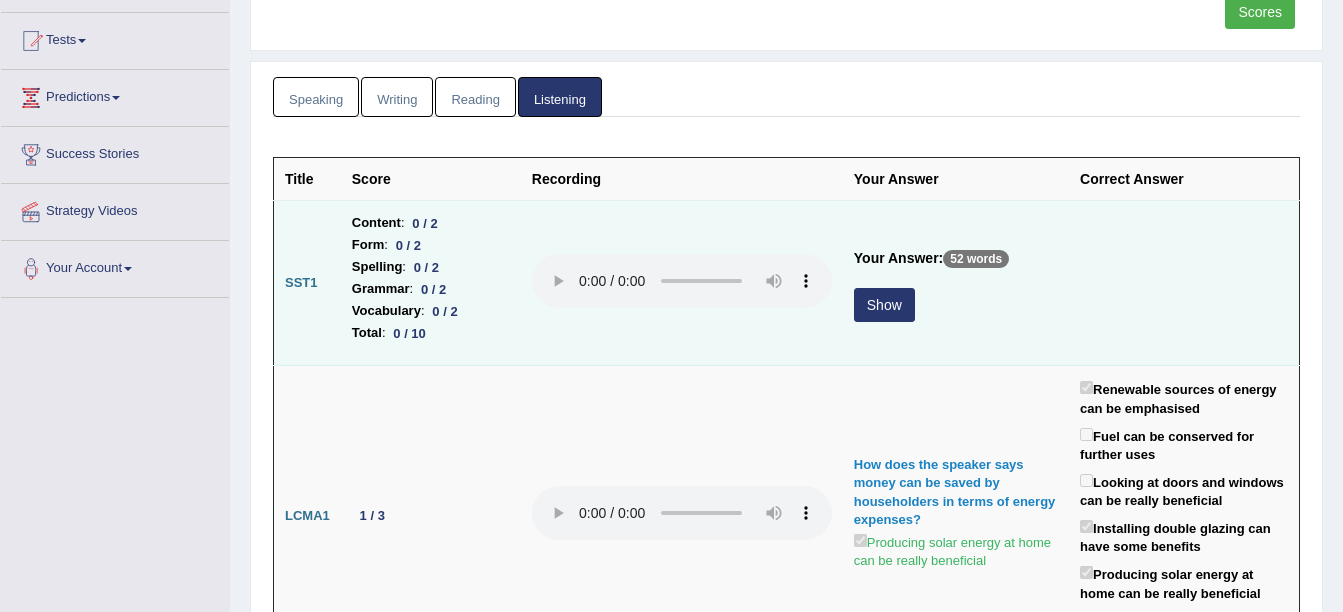 click on "Show" at bounding box center (884, 305) 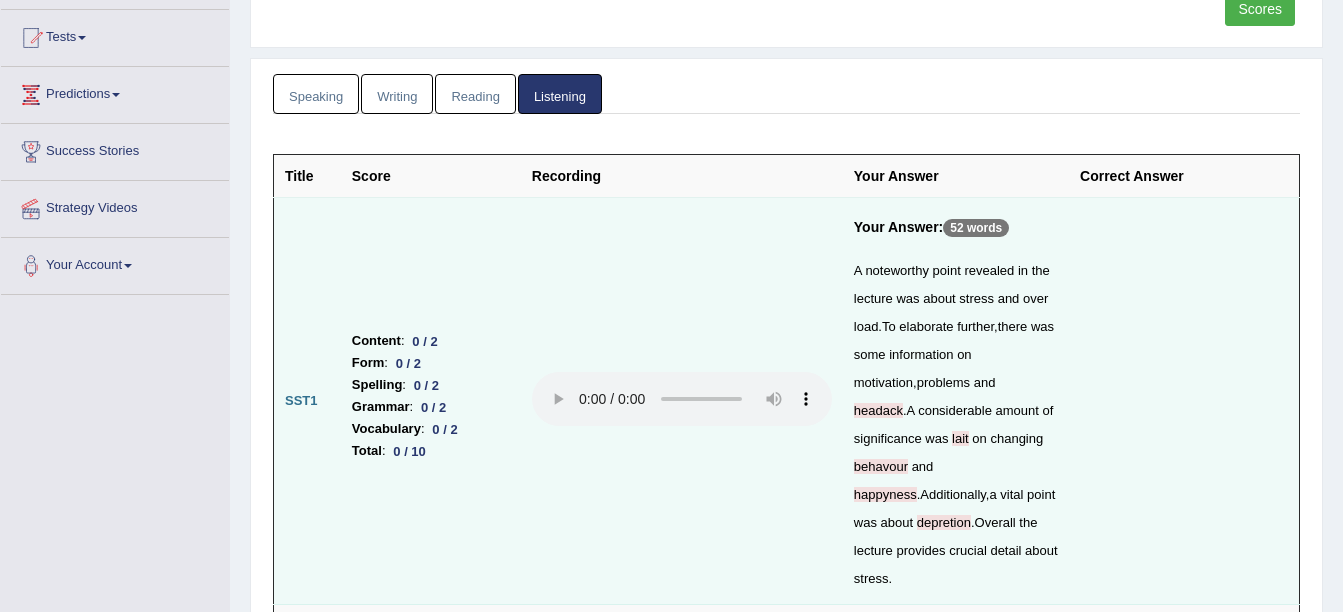 scroll, scrollTop: 200, scrollLeft: 0, axis: vertical 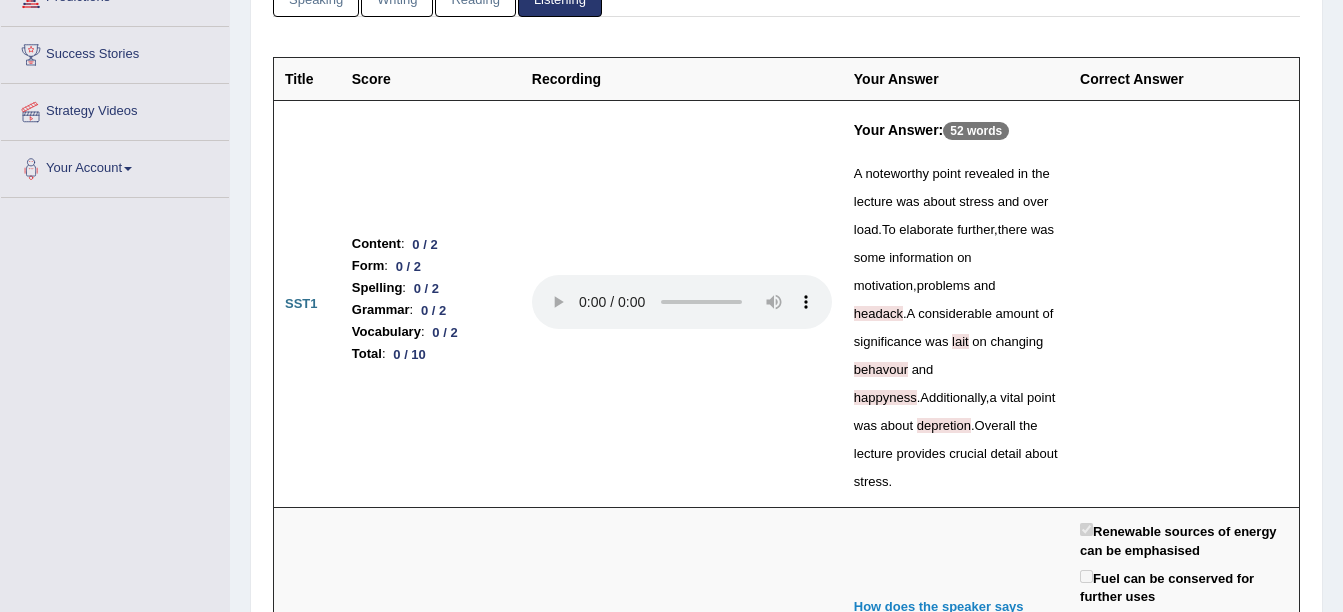drag, startPoint x: 885, startPoint y: 365, endPoint x: 777, endPoint y: 369, distance: 108.07405 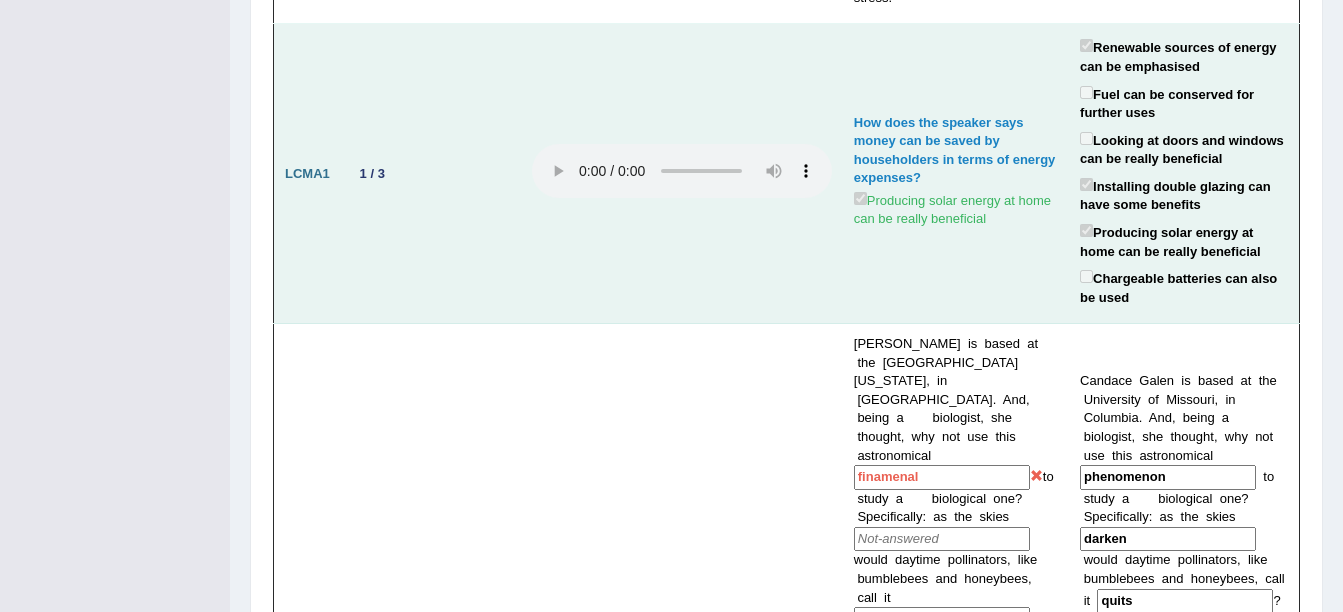scroll, scrollTop: 800, scrollLeft: 0, axis: vertical 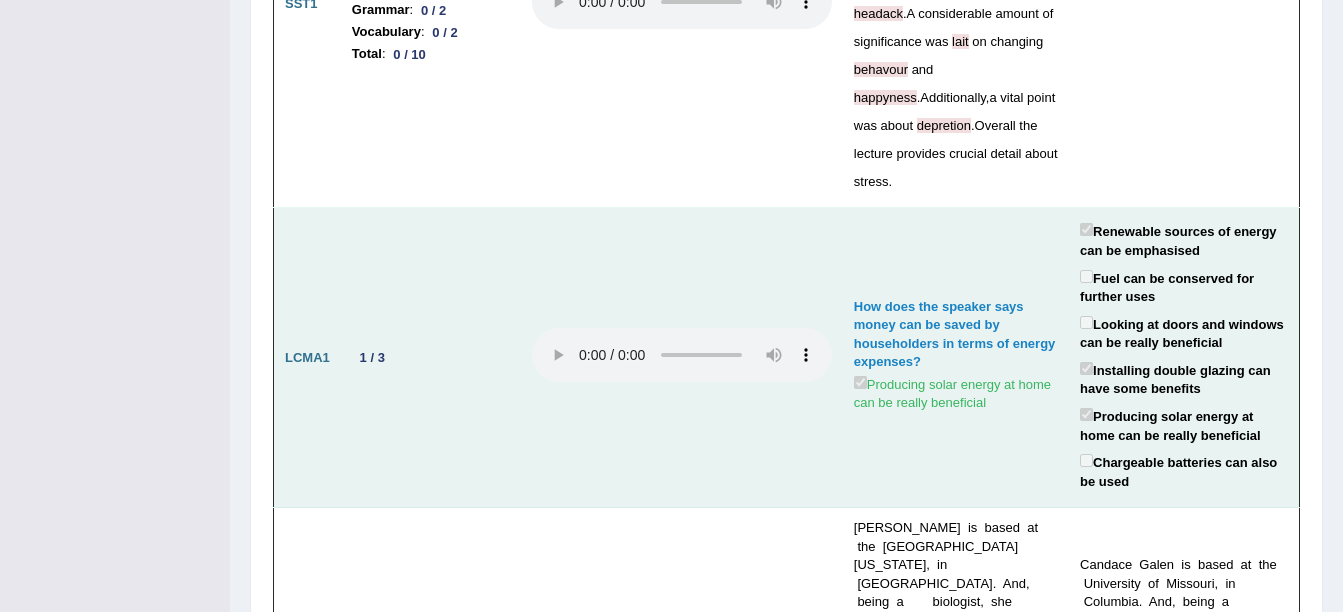type 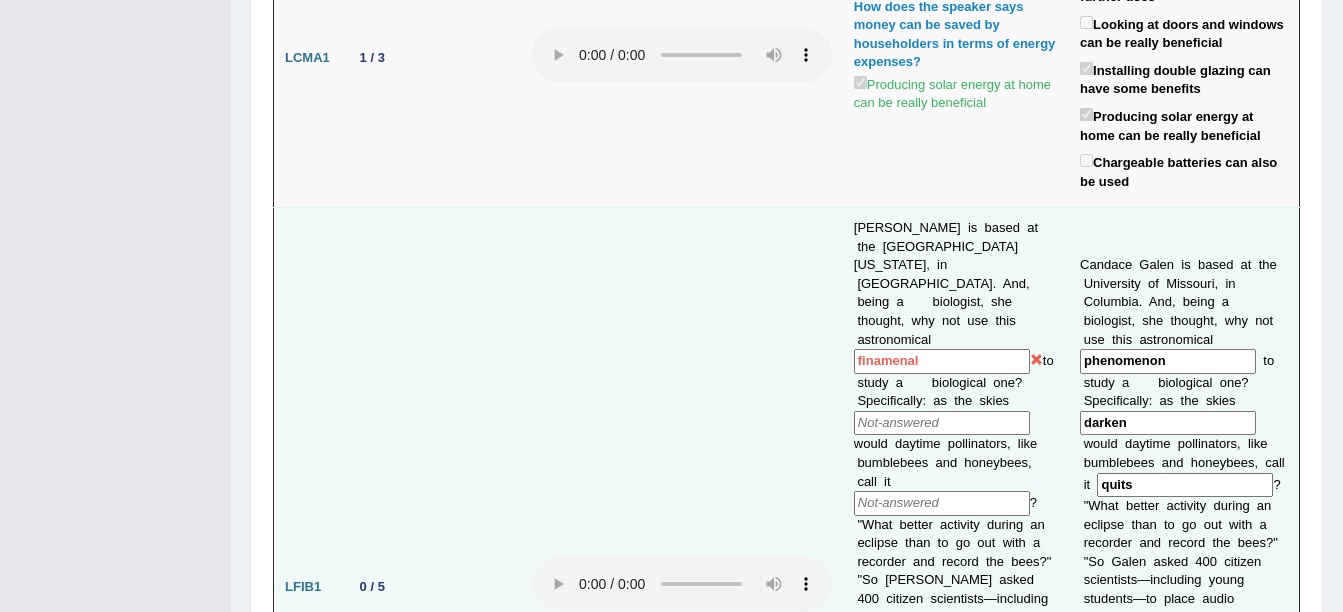 scroll, scrollTop: 1000, scrollLeft: 0, axis: vertical 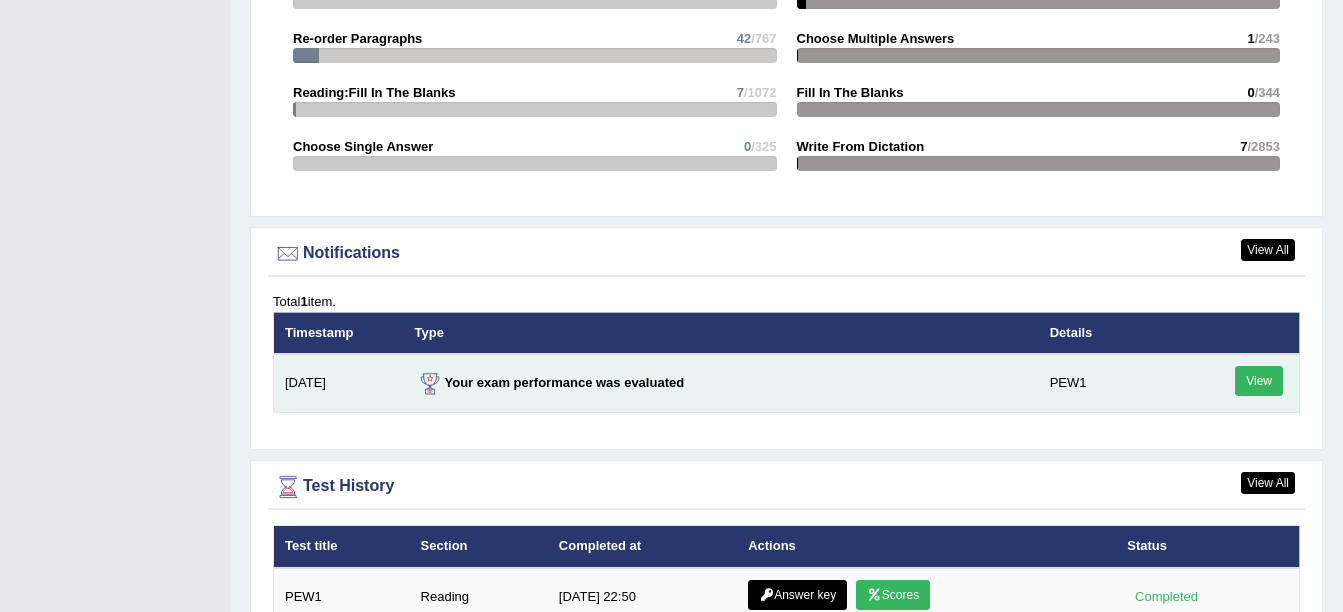click on "View" at bounding box center [1259, 381] 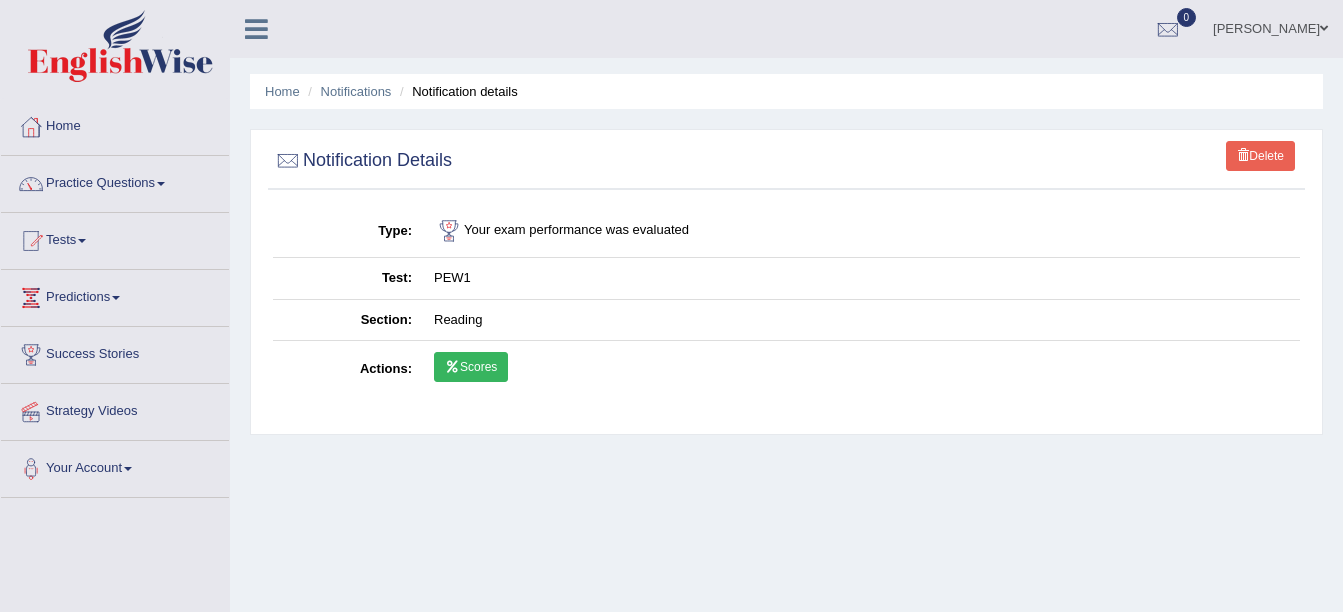 scroll, scrollTop: 0, scrollLeft: 0, axis: both 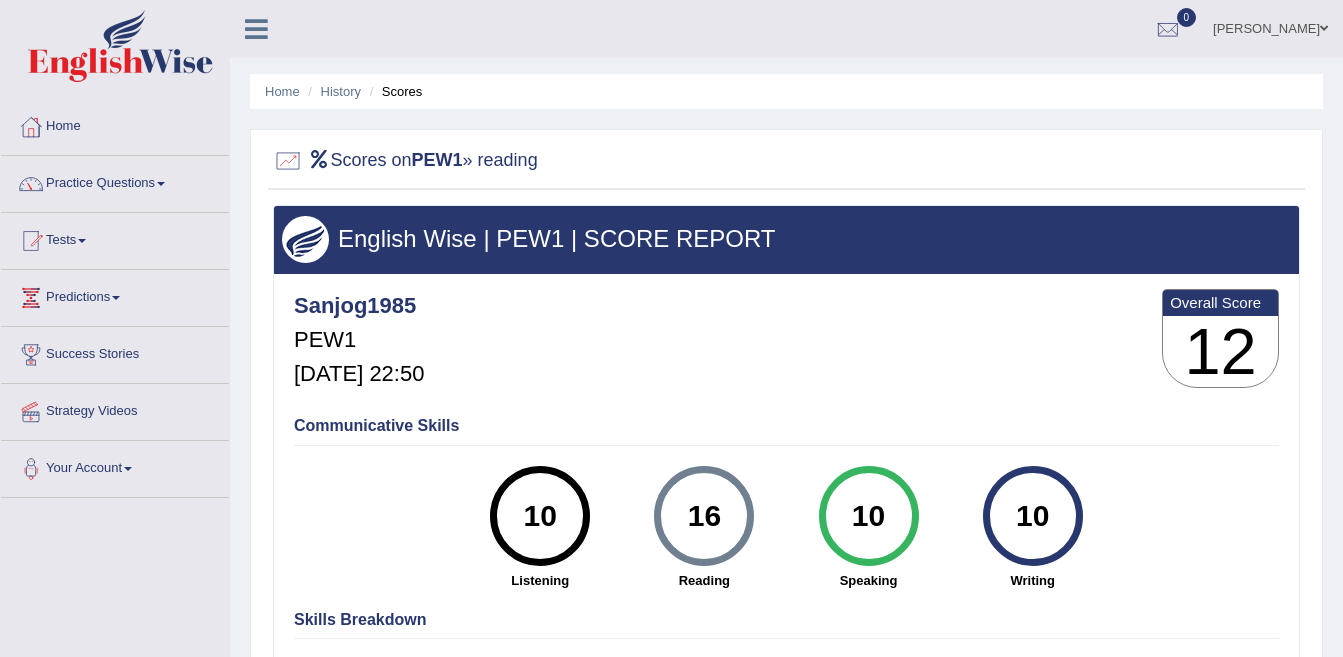 drag, startPoint x: 406, startPoint y: 95, endPoint x: 425, endPoint y: 130, distance: 39.824615 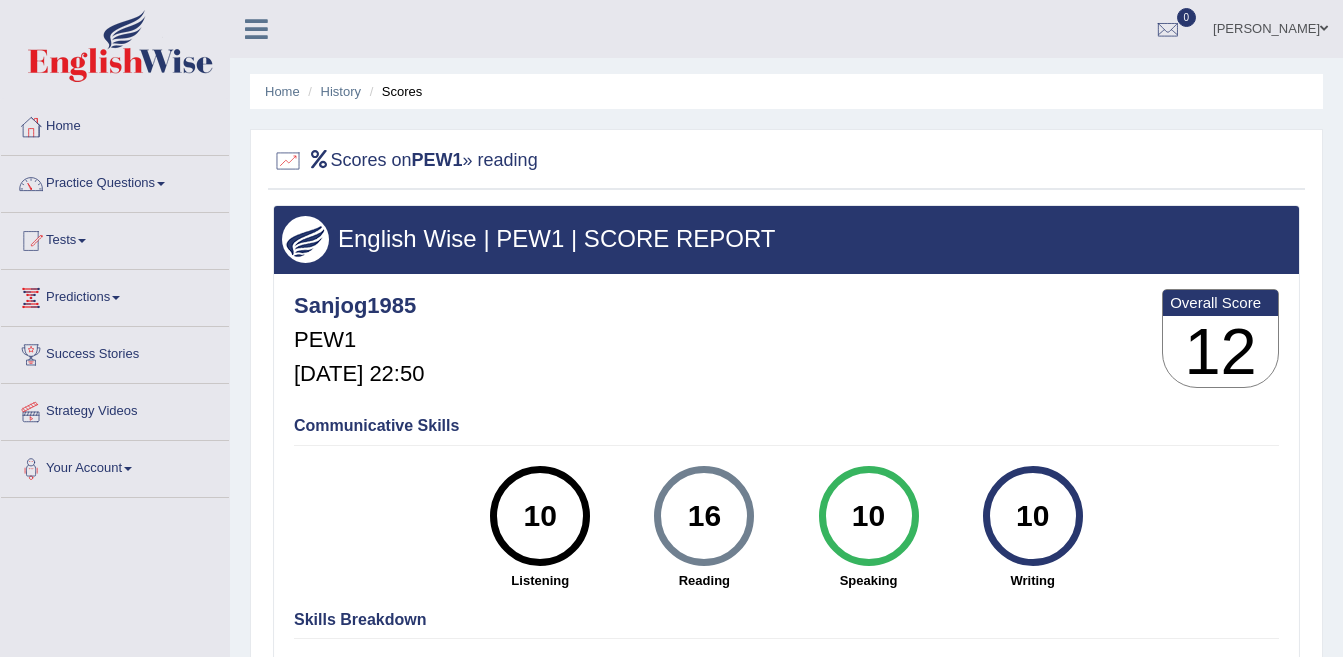 click at bounding box center (288, 161) 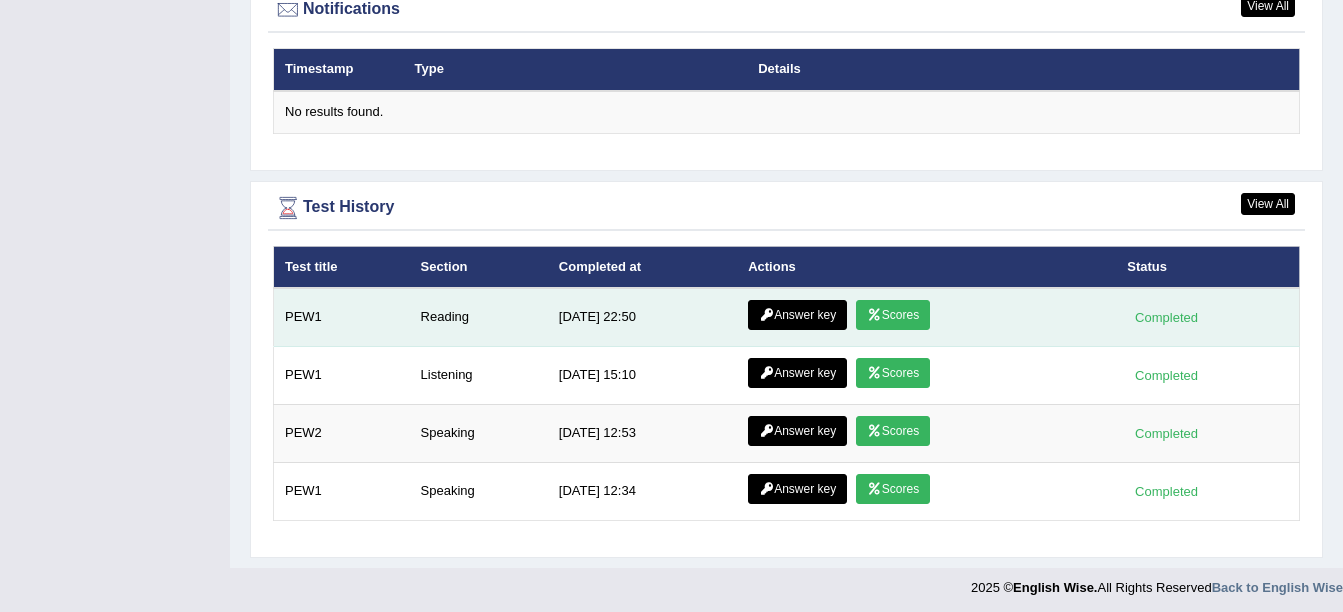 scroll, scrollTop: 2344, scrollLeft: 0, axis: vertical 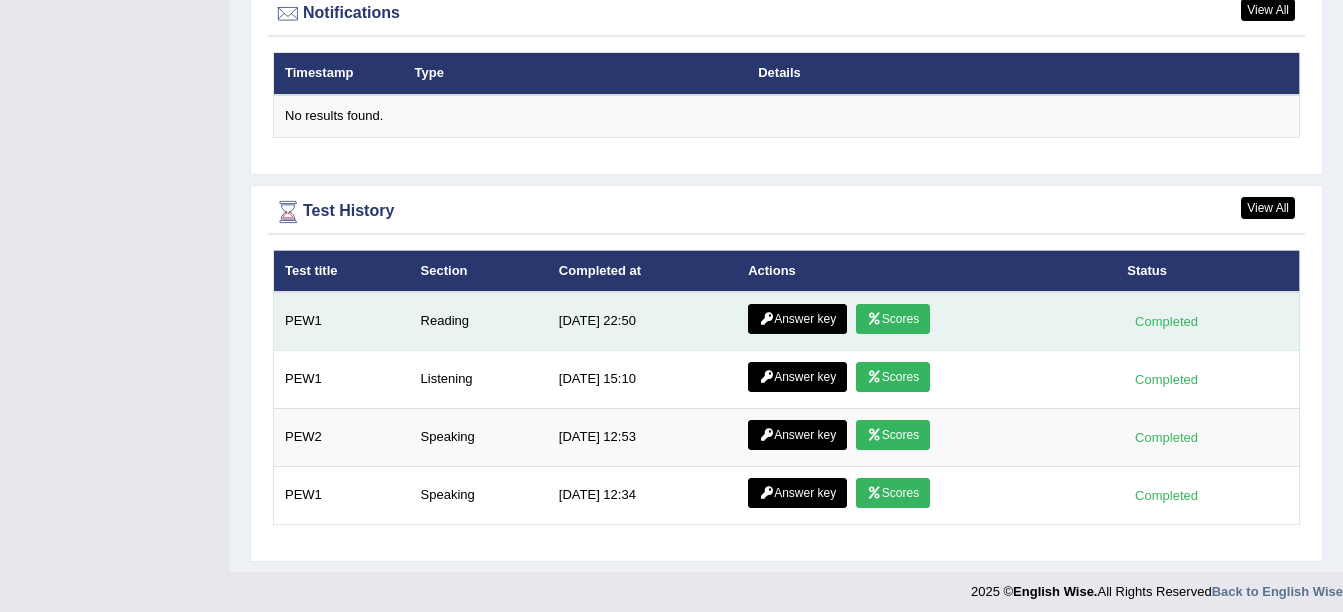 click on "Scores" at bounding box center [893, 319] 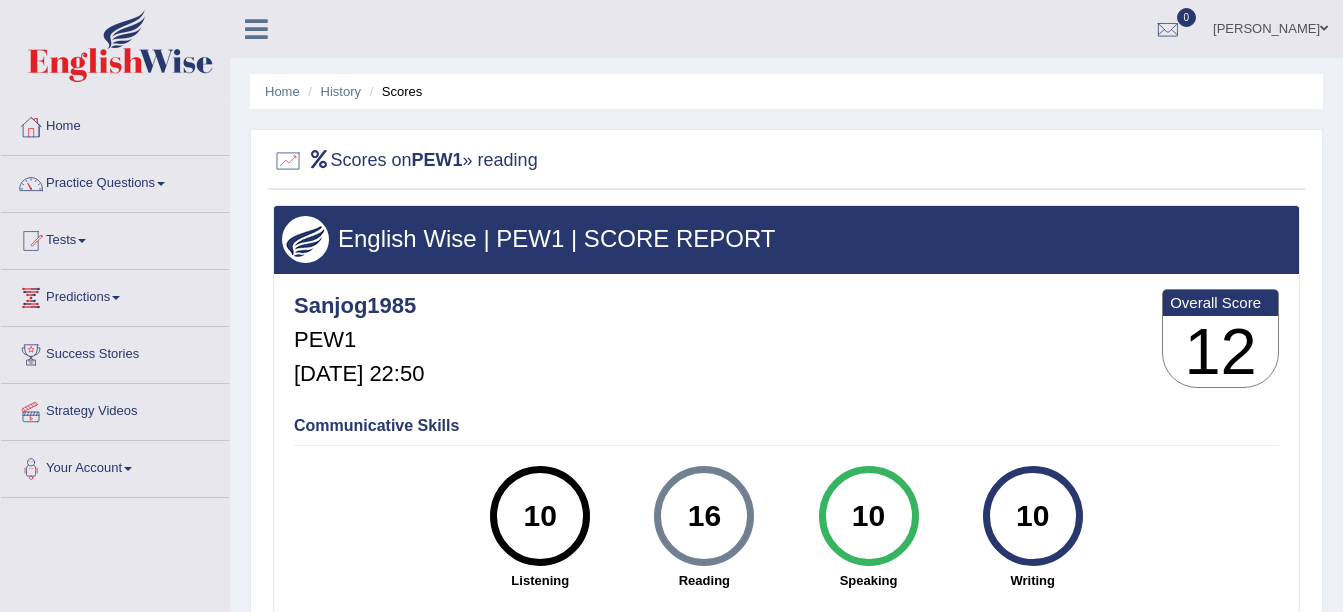 scroll, scrollTop: 300, scrollLeft: 0, axis: vertical 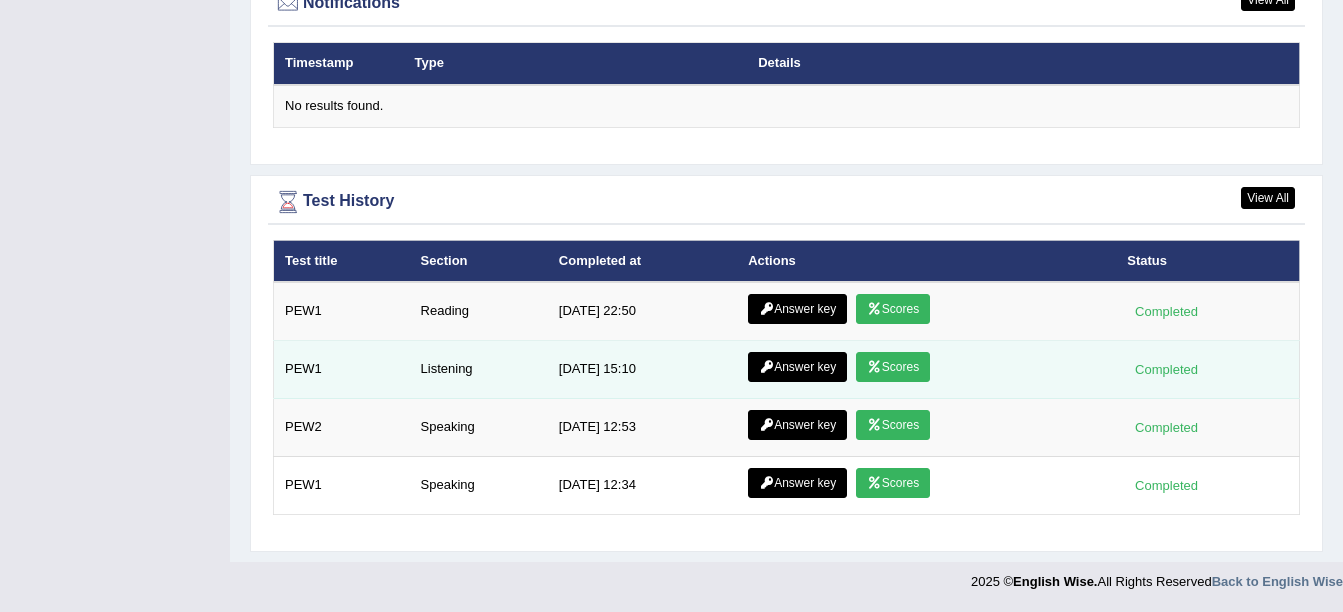 click on "Scores" at bounding box center (893, 367) 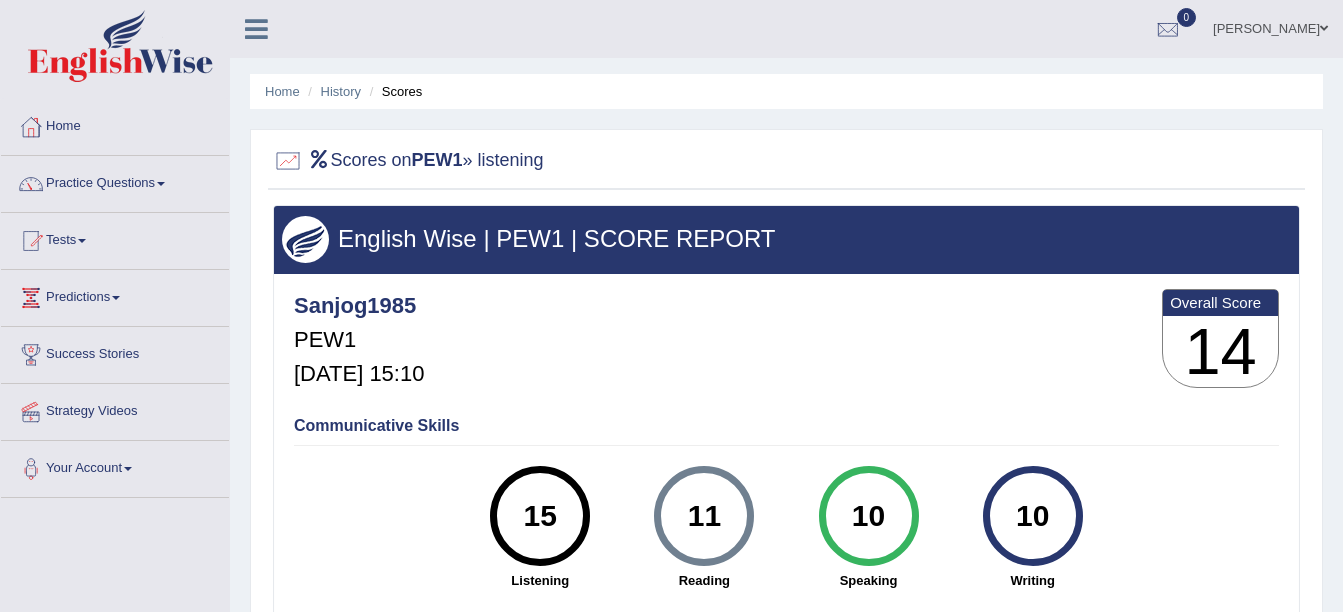 scroll, scrollTop: 0, scrollLeft: 0, axis: both 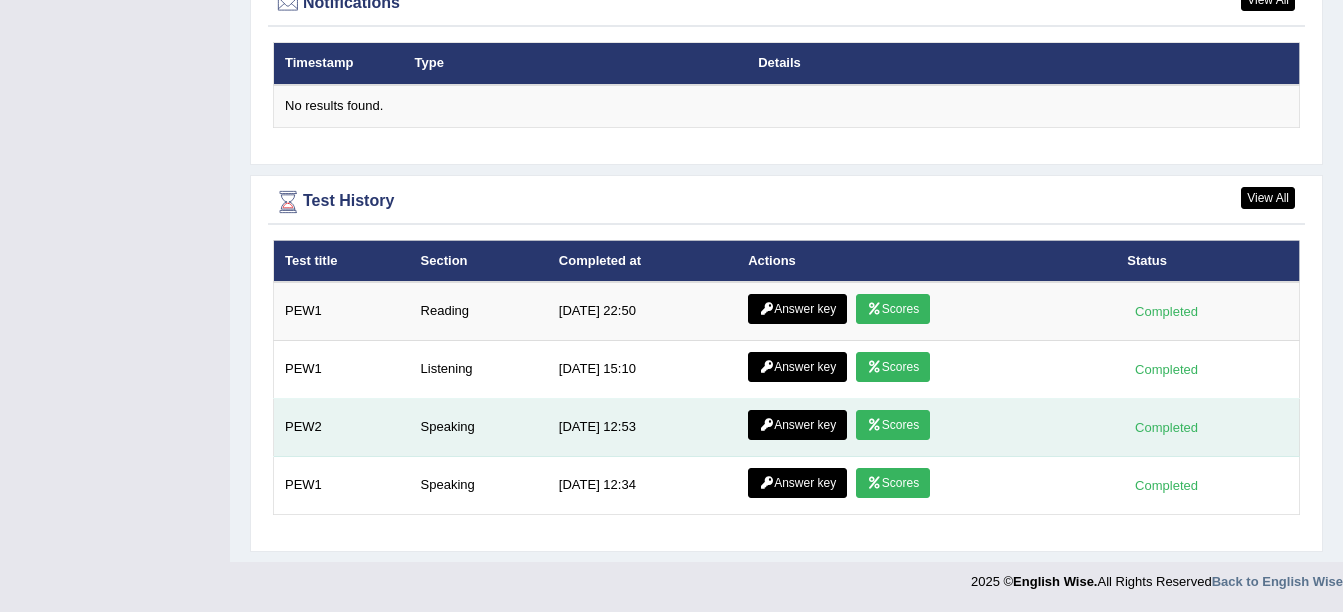 click on "Scores" at bounding box center (893, 425) 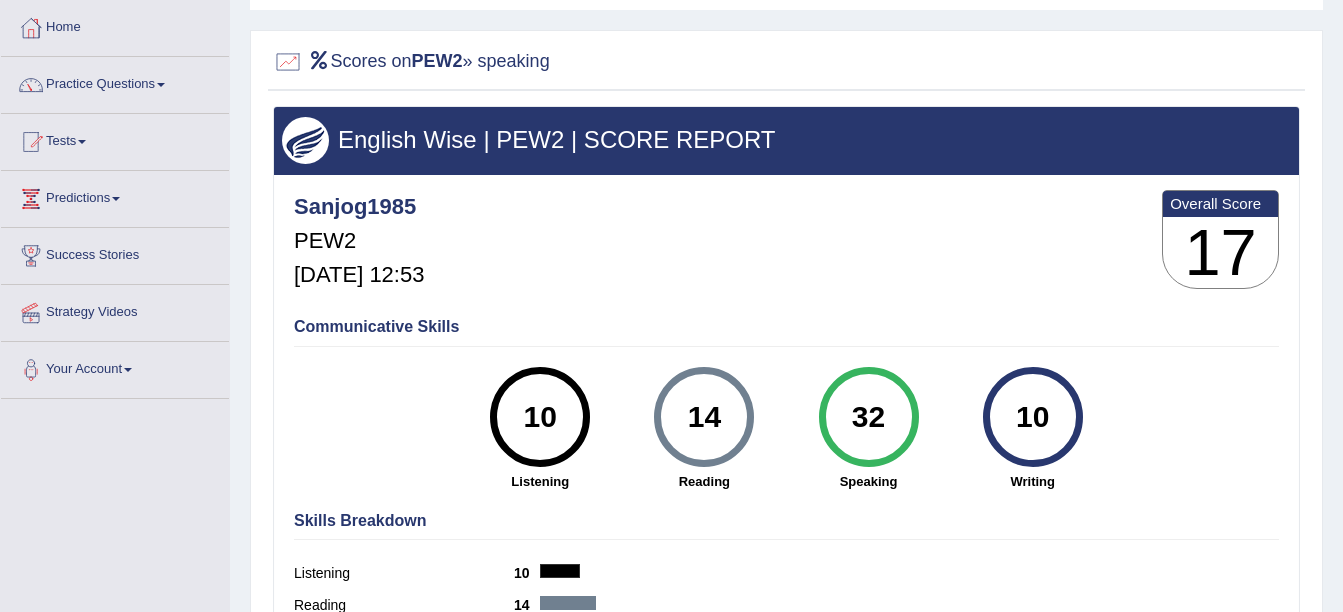 scroll, scrollTop: 0, scrollLeft: 0, axis: both 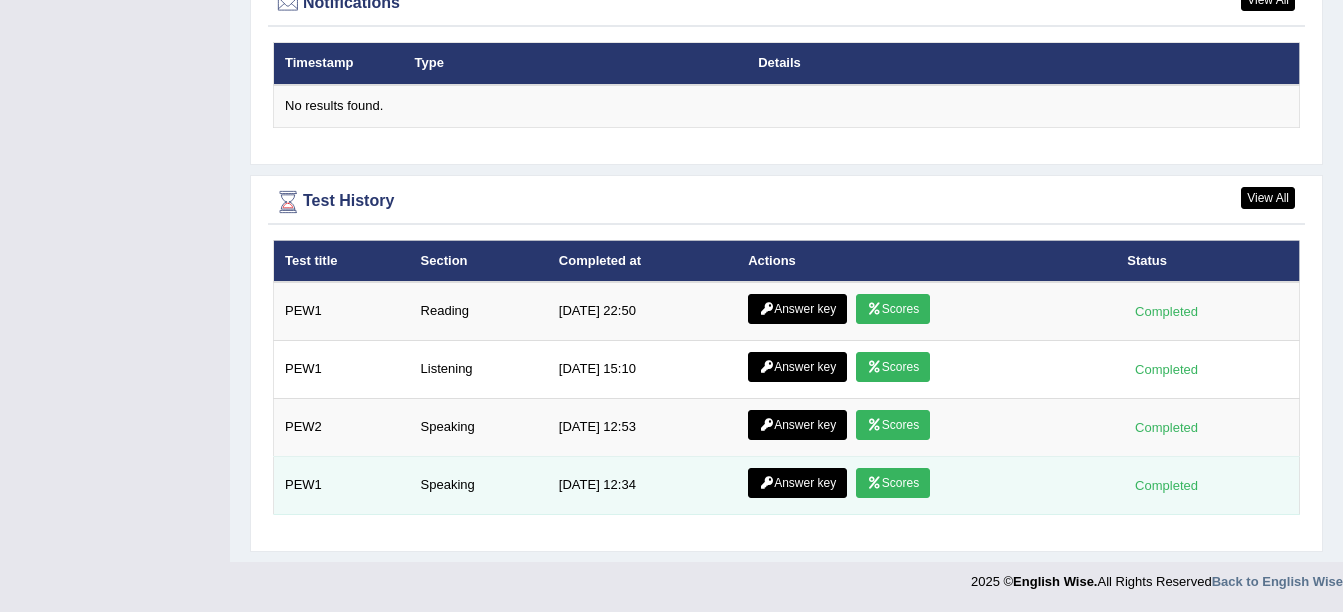 click on "Scores" at bounding box center (893, 483) 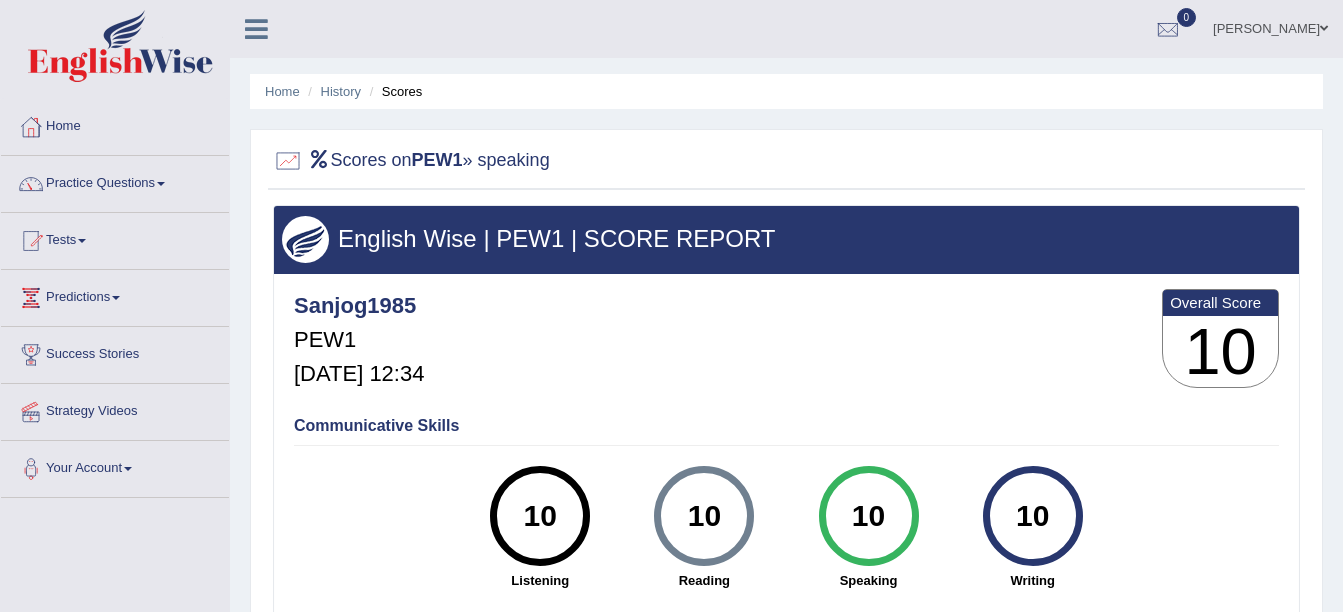 scroll, scrollTop: 300, scrollLeft: 0, axis: vertical 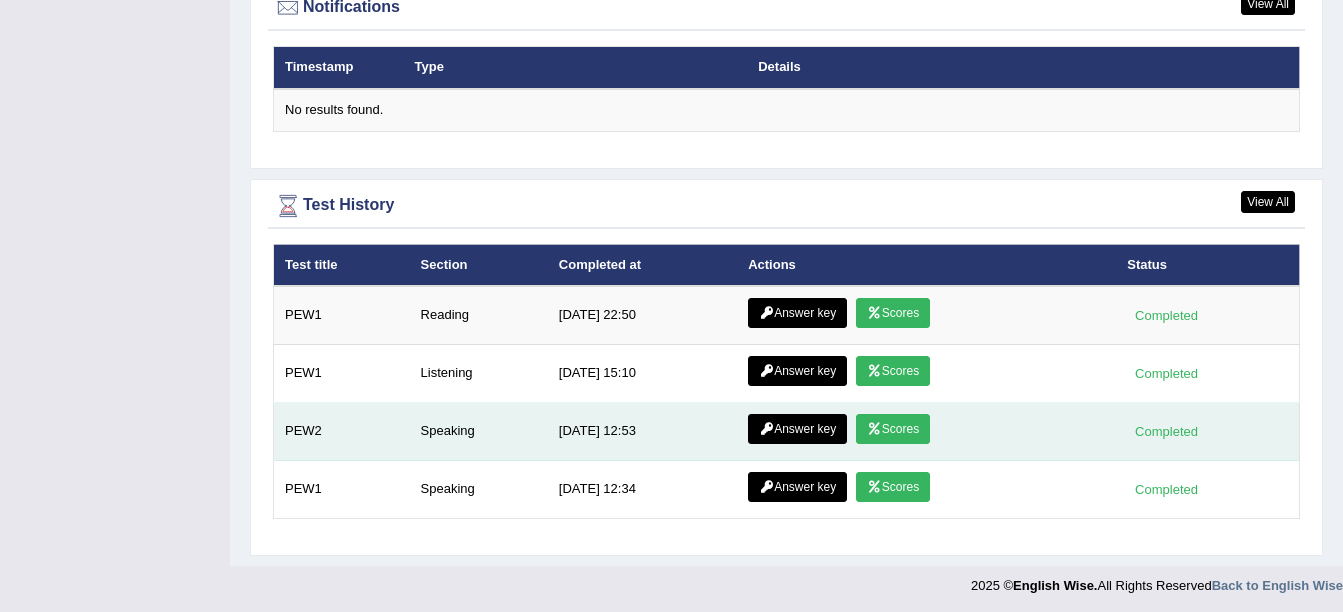 click on "Scores" at bounding box center [893, 429] 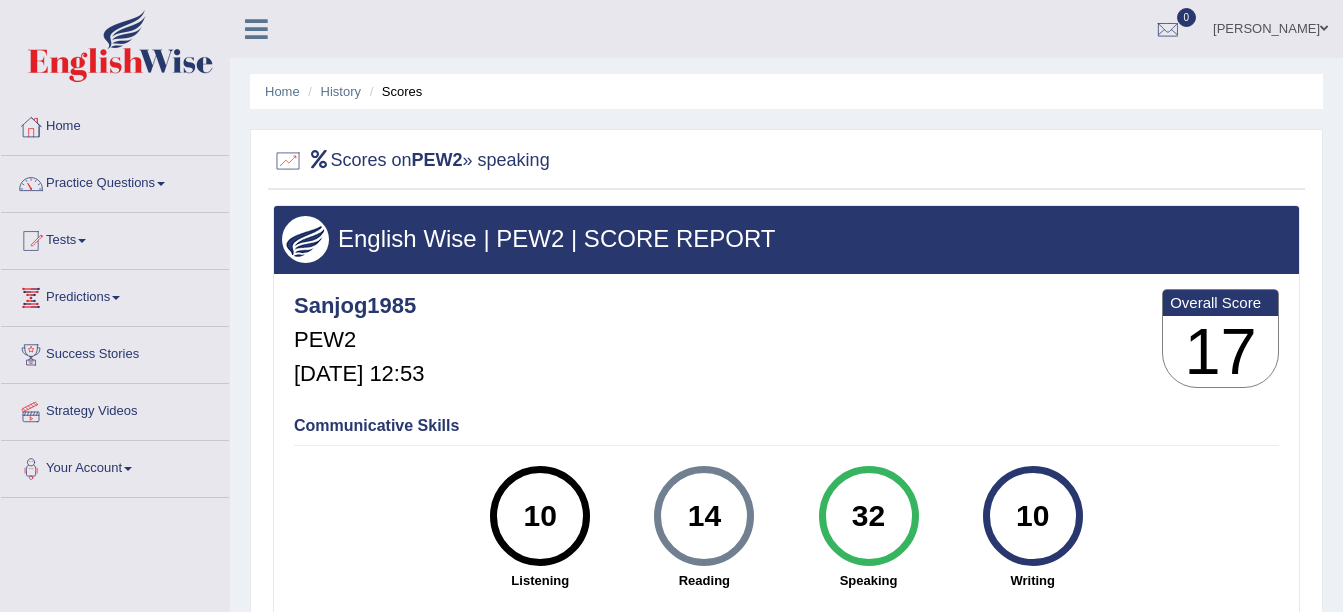 scroll, scrollTop: 438, scrollLeft: 0, axis: vertical 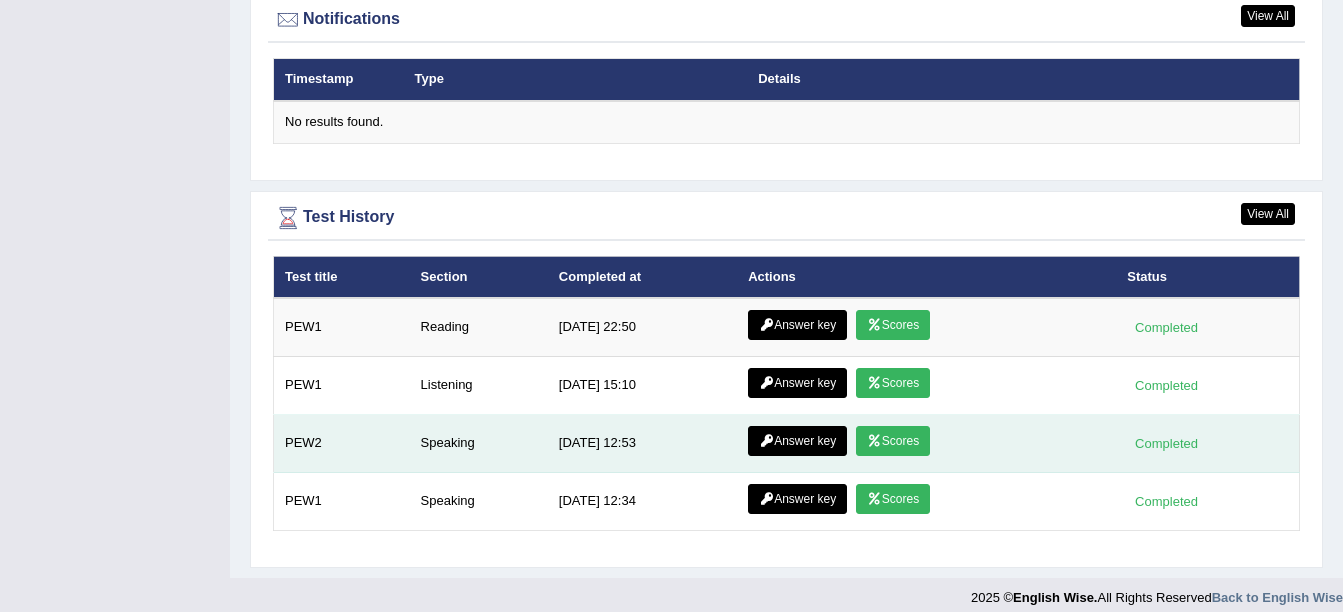 click on "Answer key" at bounding box center (797, 441) 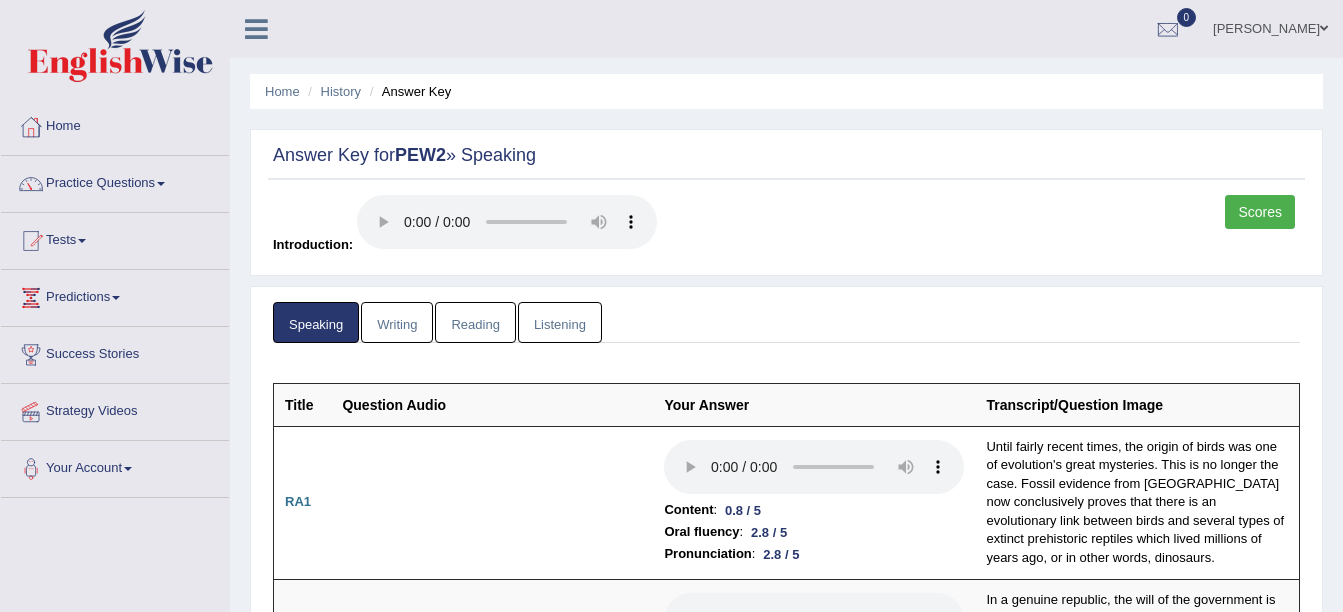 scroll, scrollTop: 469, scrollLeft: 0, axis: vertical 